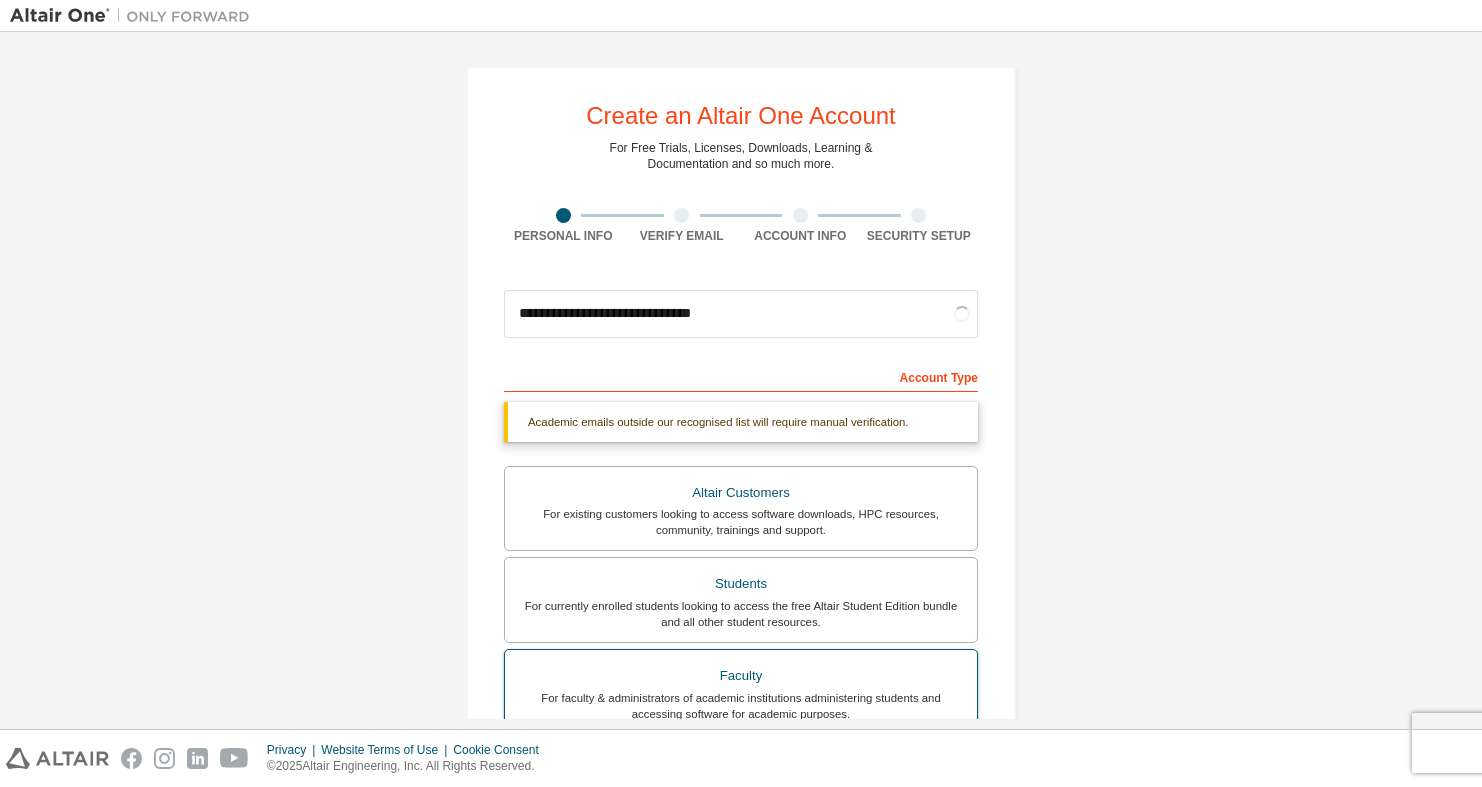 scroll, scrollTop: 0, scrollLeft: 0, axis: both 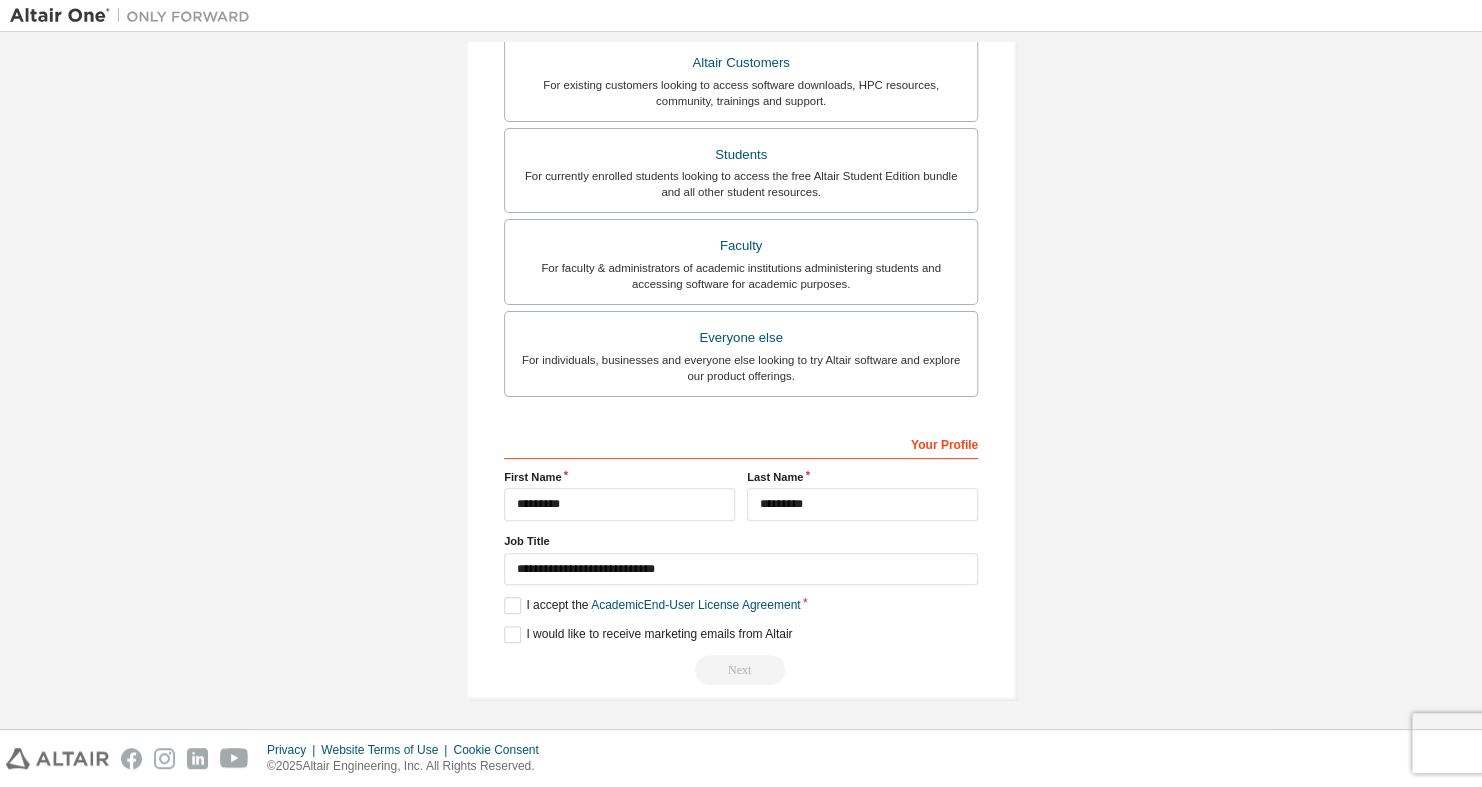 drag, startPoint x: 757, startPoint y: 332, endPoint x: 677, endPoint y: 613, distance: 292.16605 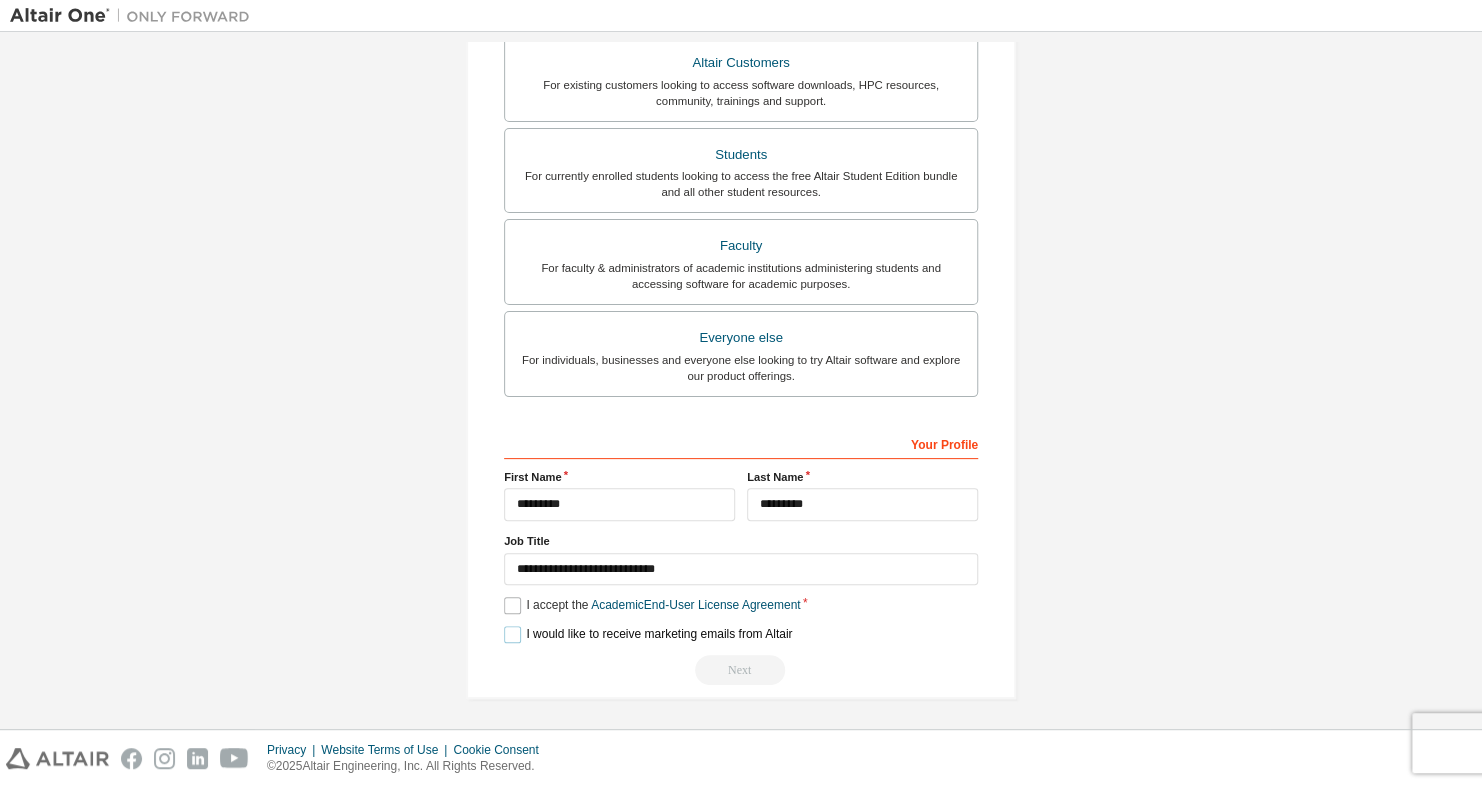 drag, startPoint x: 551, startPoint y: 629, endPoint x: 551, endPoint y: 602, distance: 27 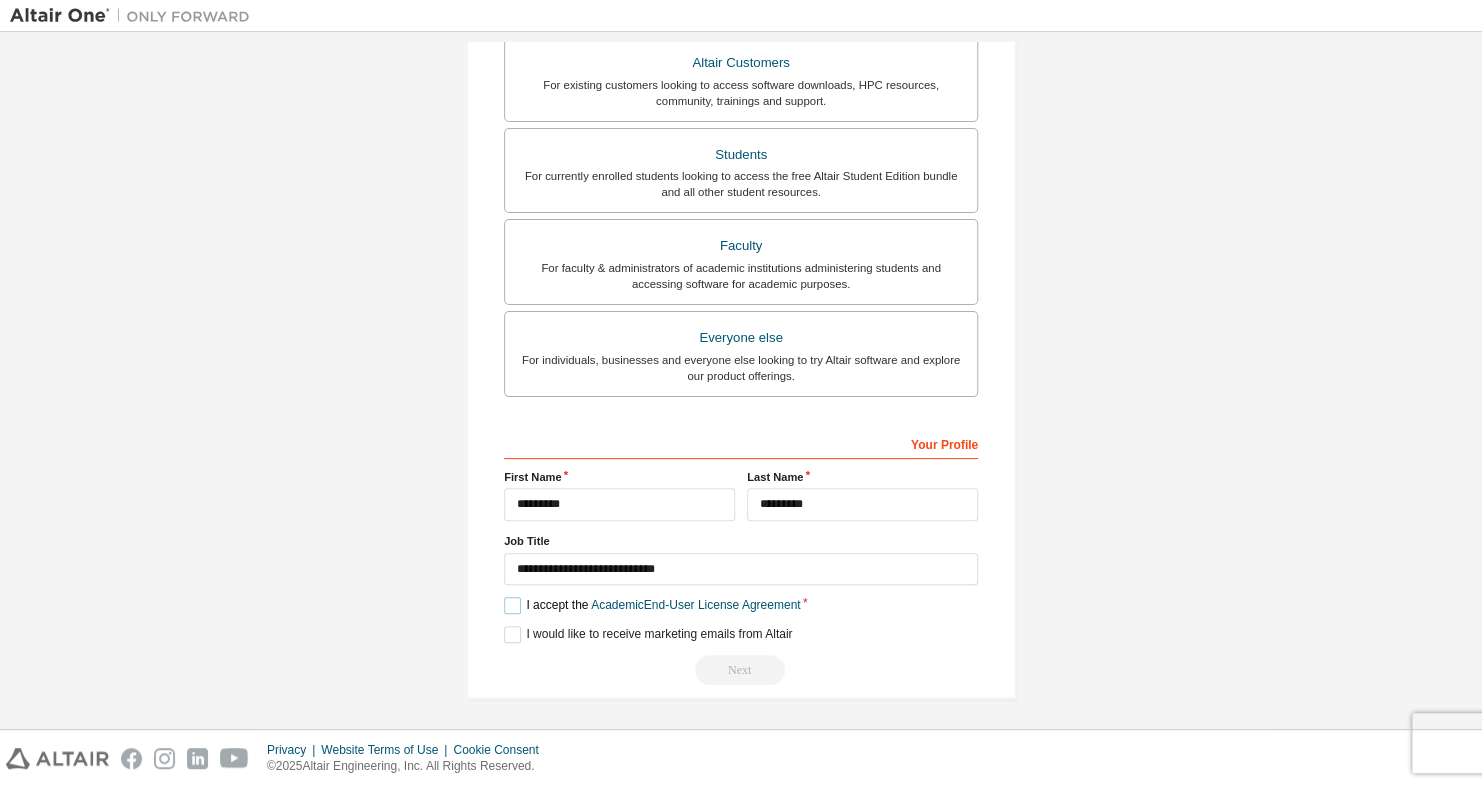 click on "I accept the   Academic   End-User License Agreement" at bounding box center (652, 605) 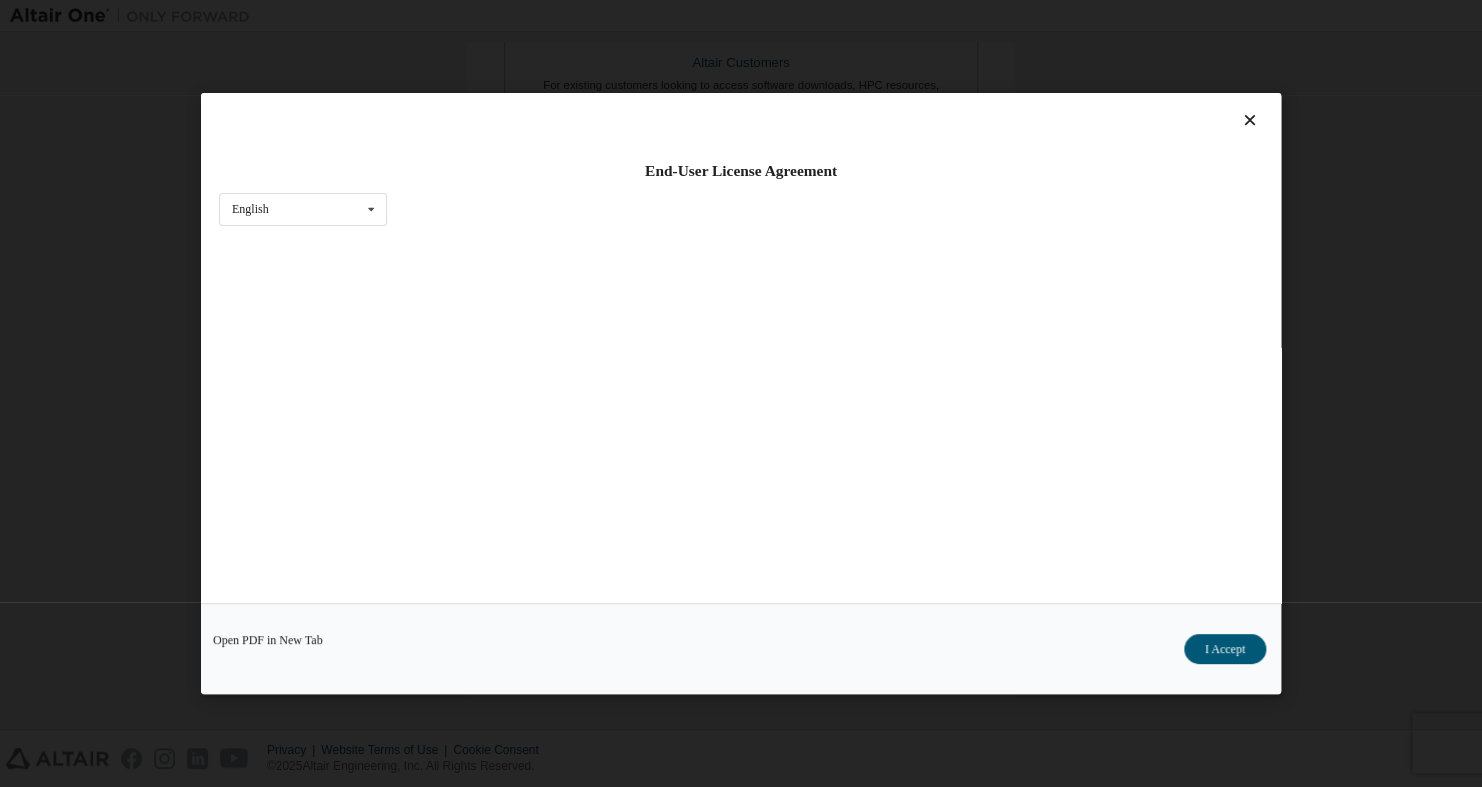 click on "Open PDF in New Tab I Accept" at bounding box center (741, 648) 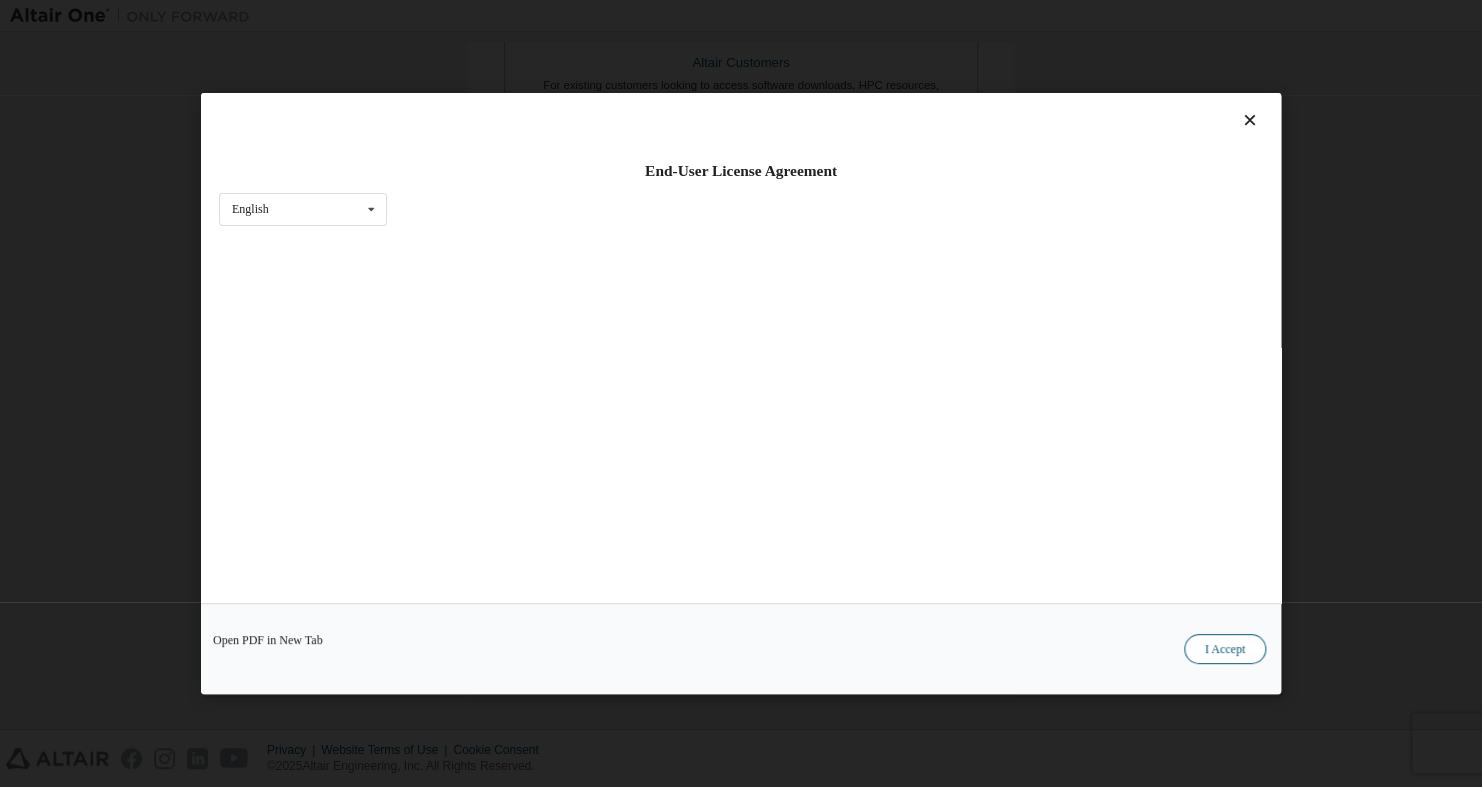 click on "I Accept" at bounding box center [1225, 649] 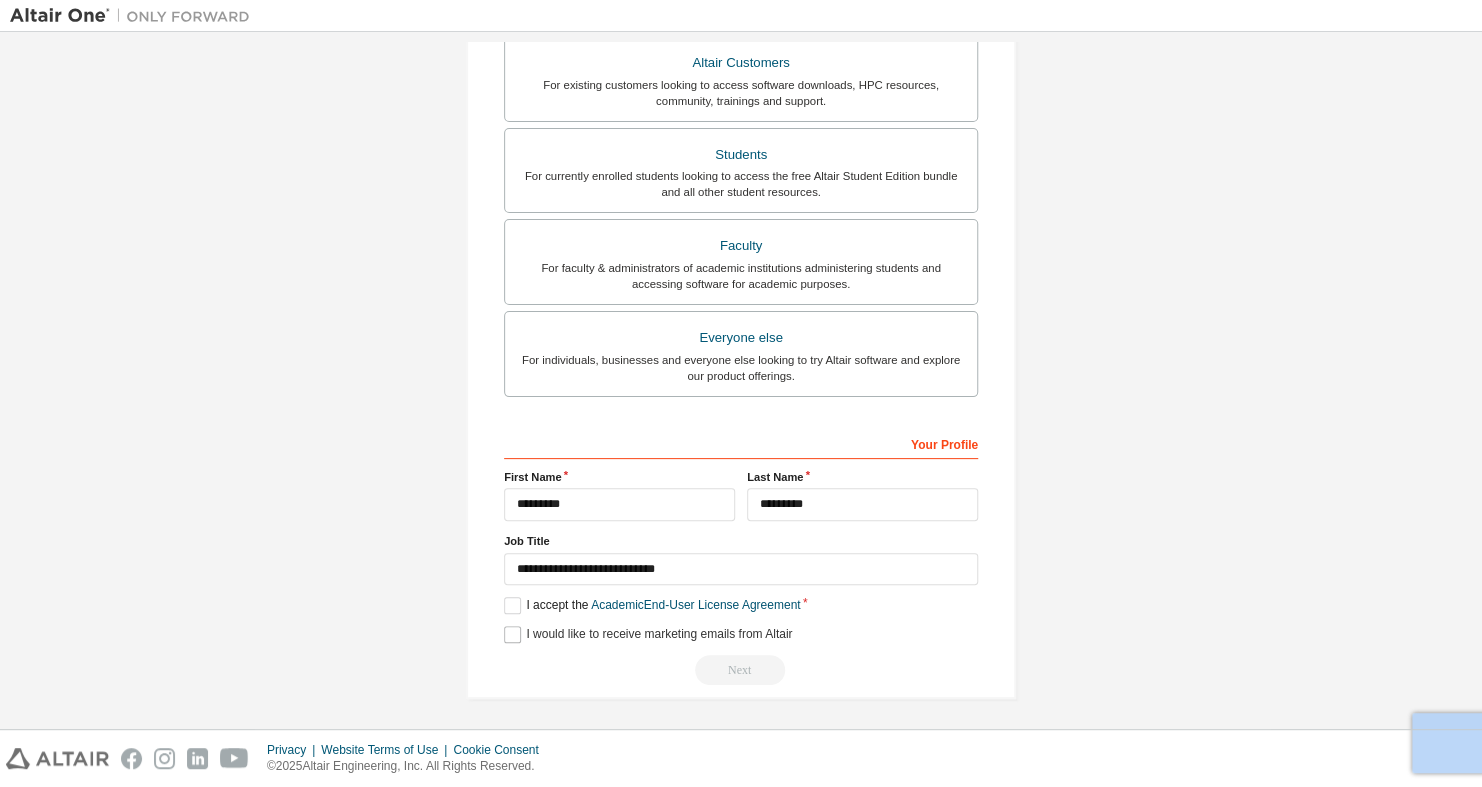 drag, startPoint x: 535, startPoint y: 618, endPoint x: 532, endPoint y: 633, distance: 15.297058 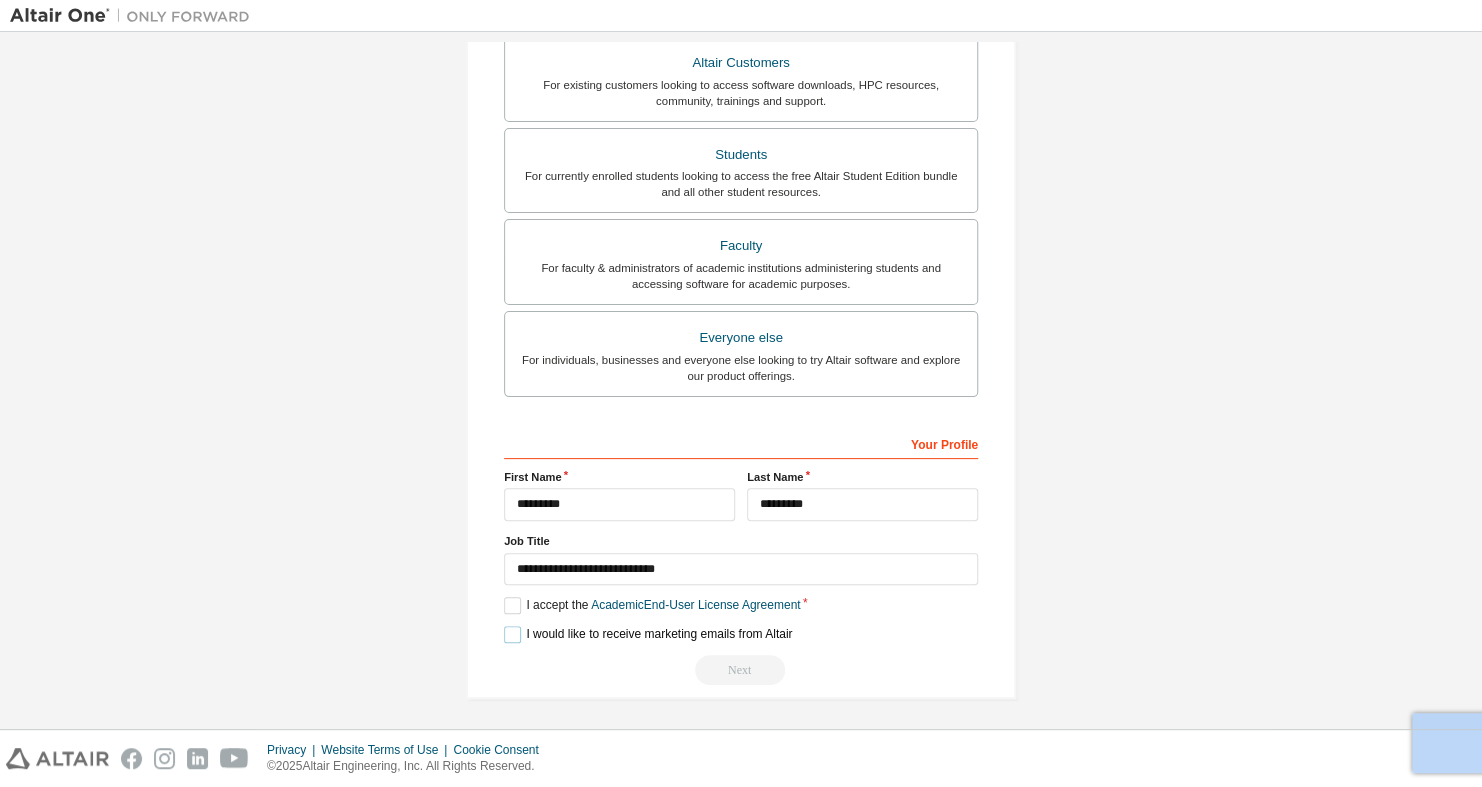 click on "I would like to receive marketing emails from Altair" at bounding box center (648, 634) 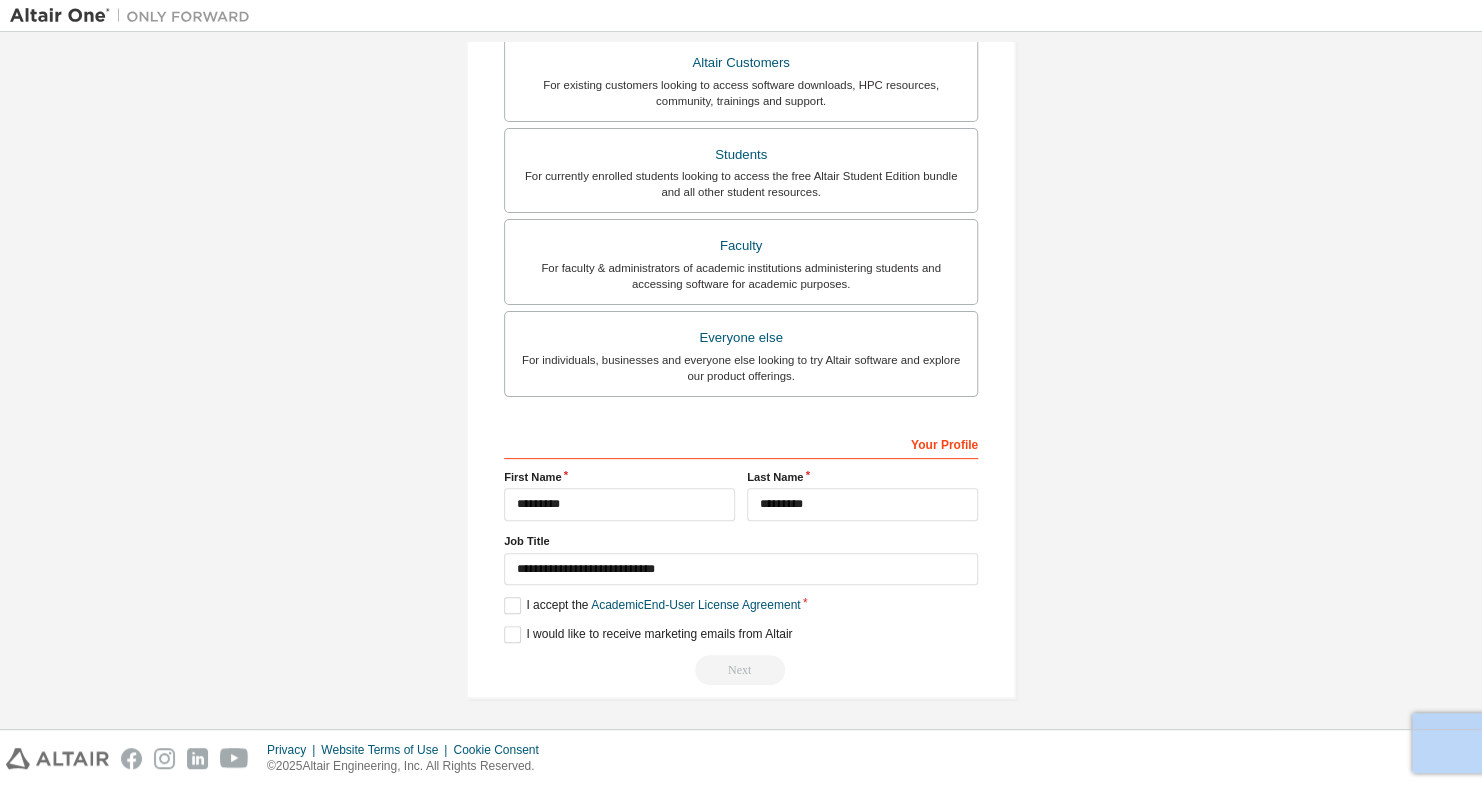 click on "Next" at bounding box center [741, 670] 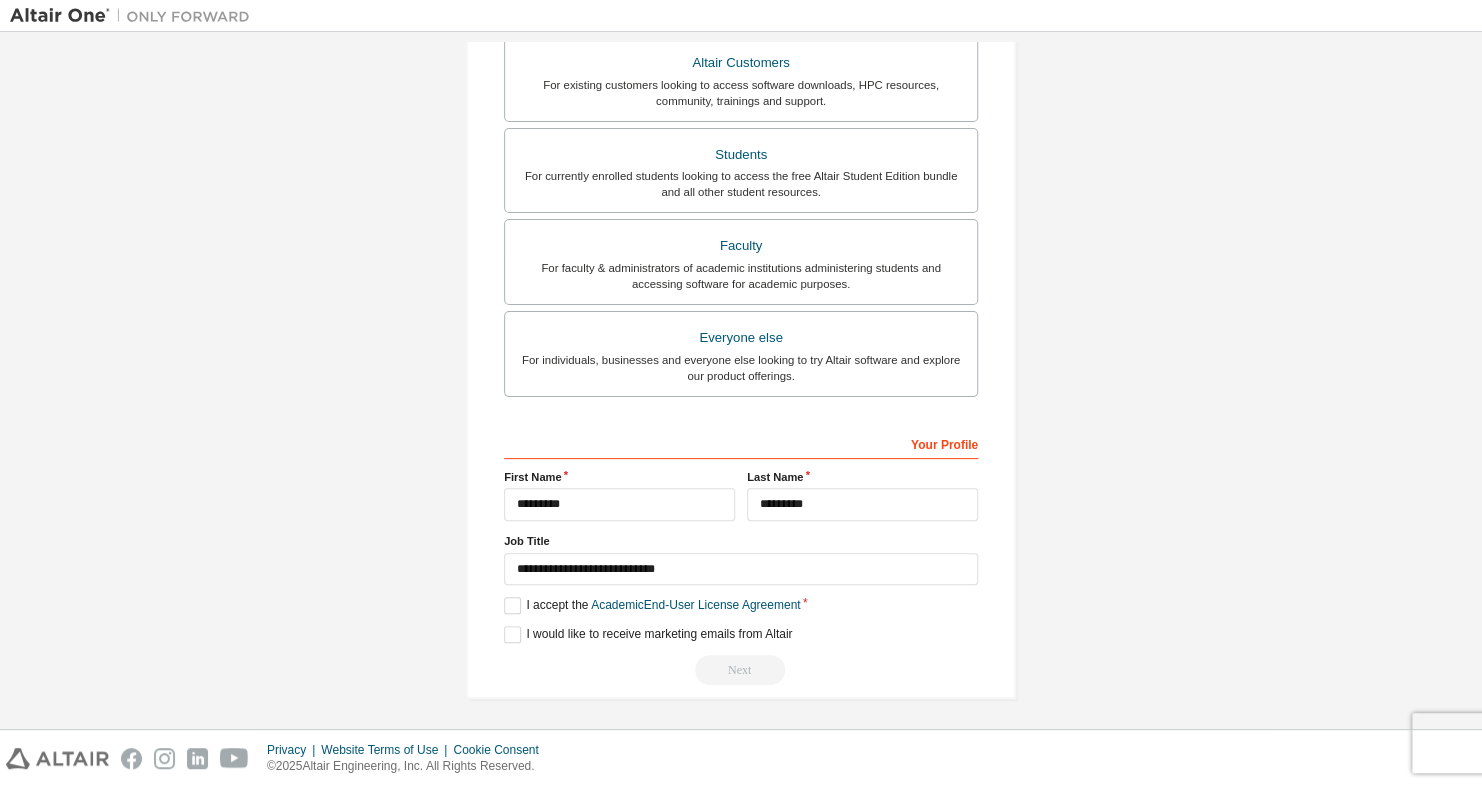 click on "Your Profile" at bounding box center (741, 443) 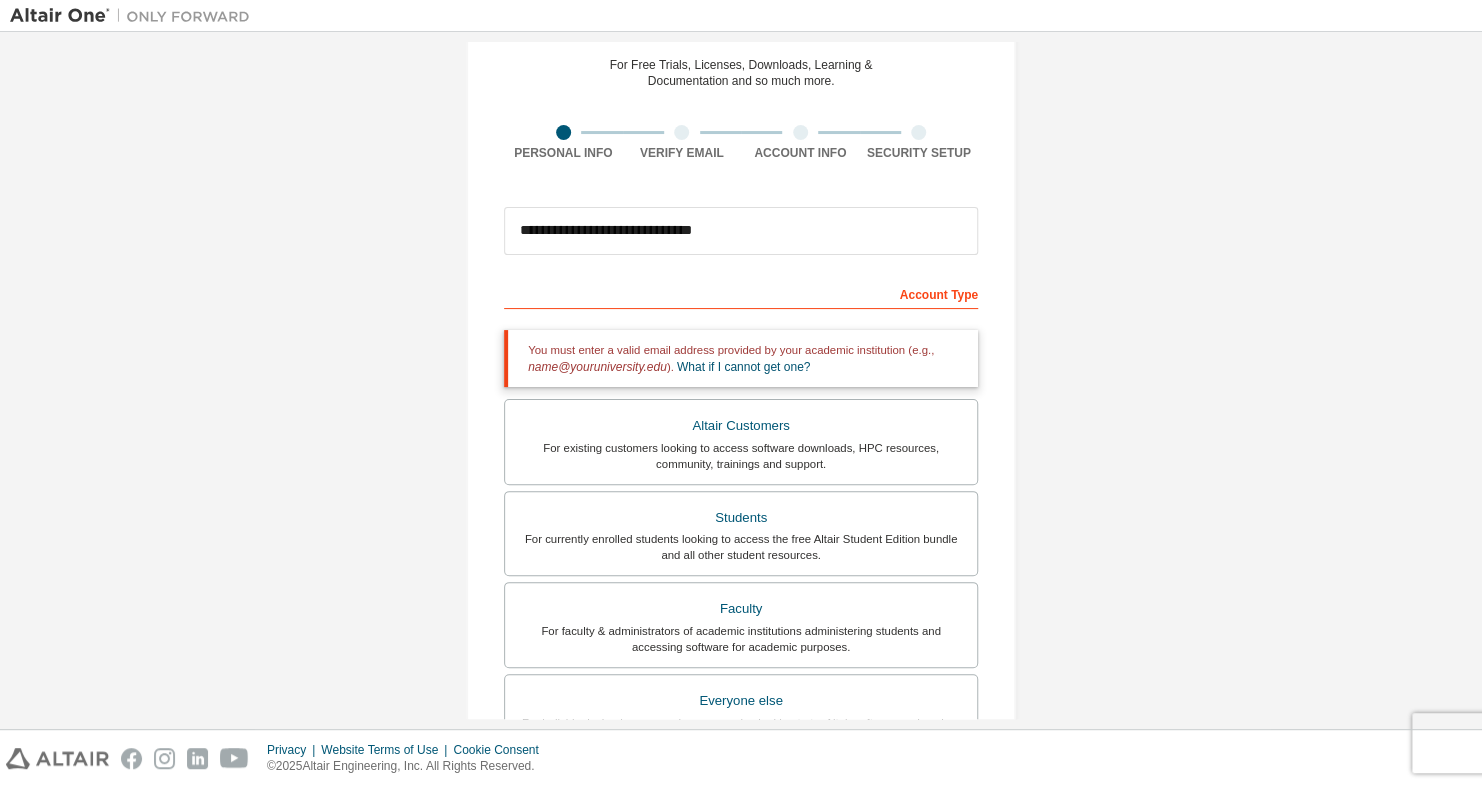 scroll, scrollTop: 81, scrollLeft: 0, axis: vertical 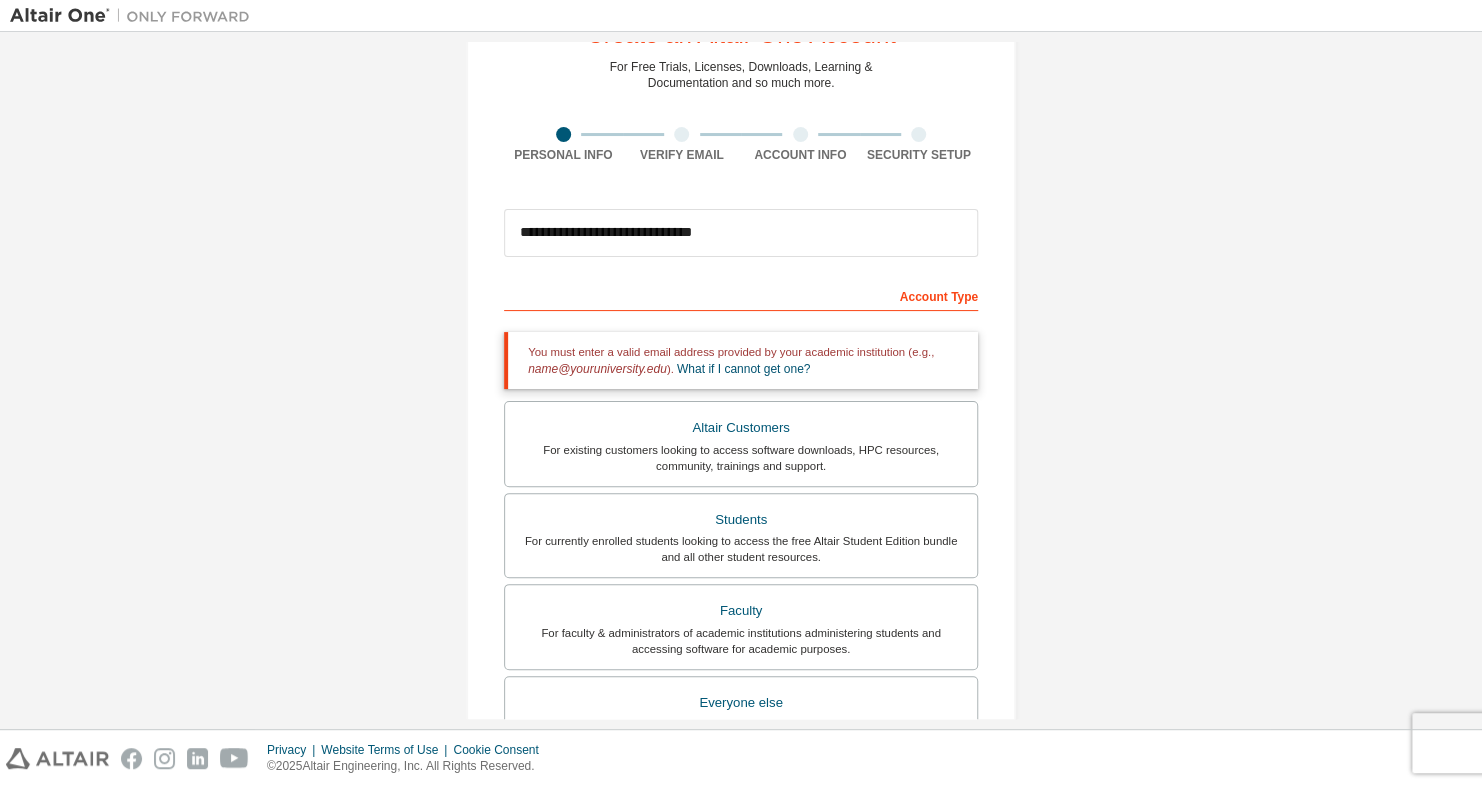 click on "Account Type" at bounding box center (741, 295) 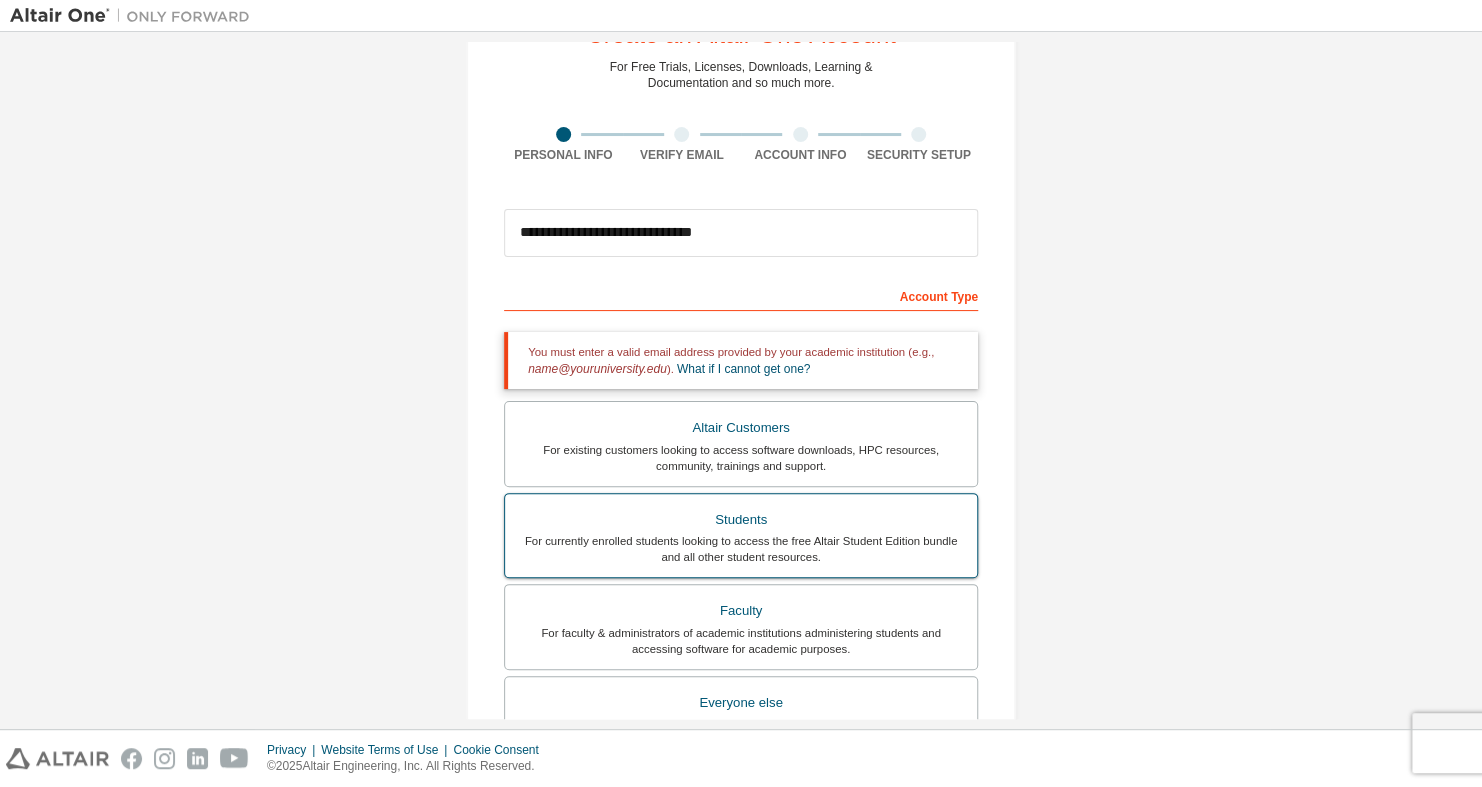 click on "For currently enrolled students looking to access the free Altair Student Edition bundle and all other student resources." at bounding box center [741, 549] 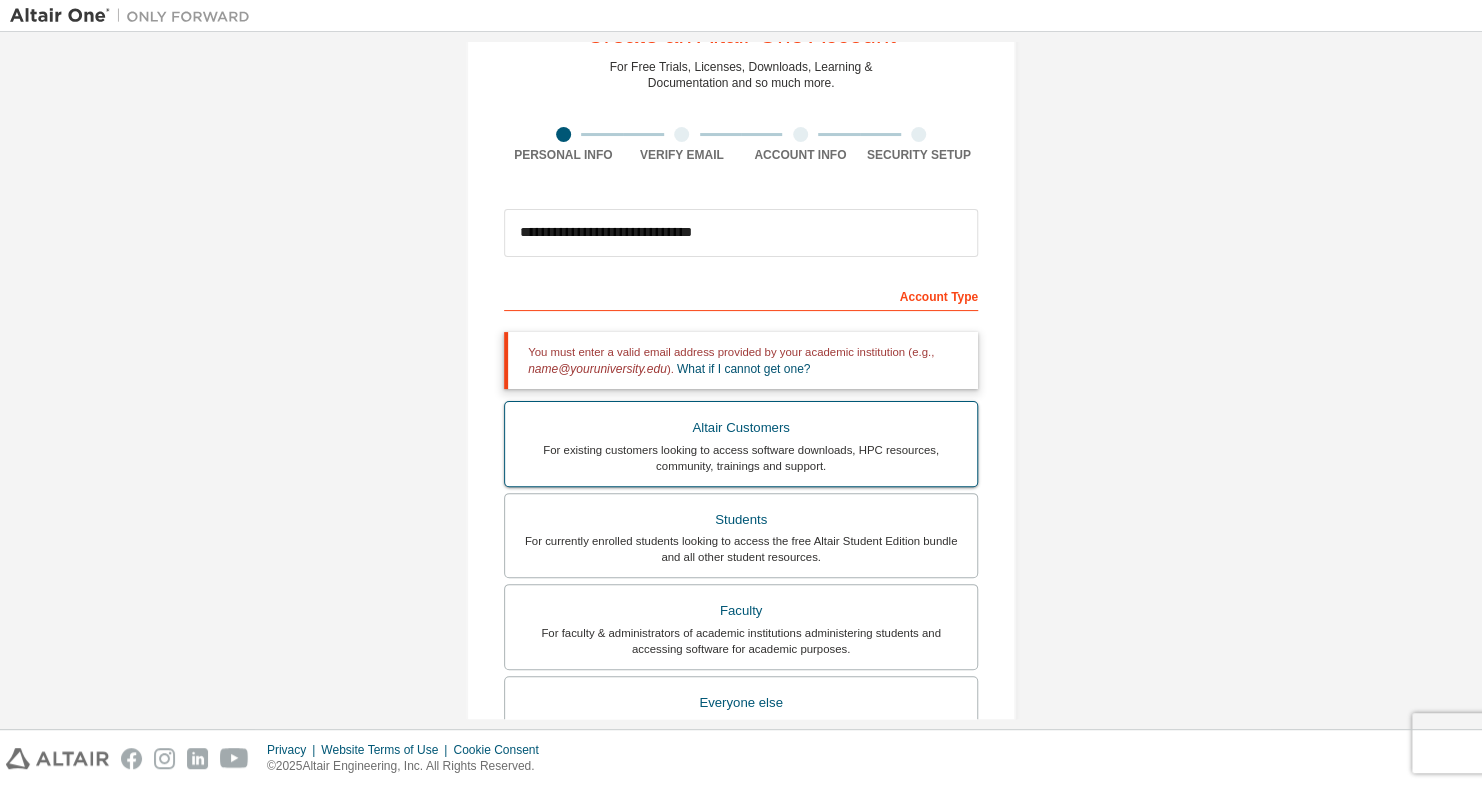 click on "Altair Customers For existing customers looking to access software downloads, HPC resources, community, trainings and support." at bounding box center (741, 444) 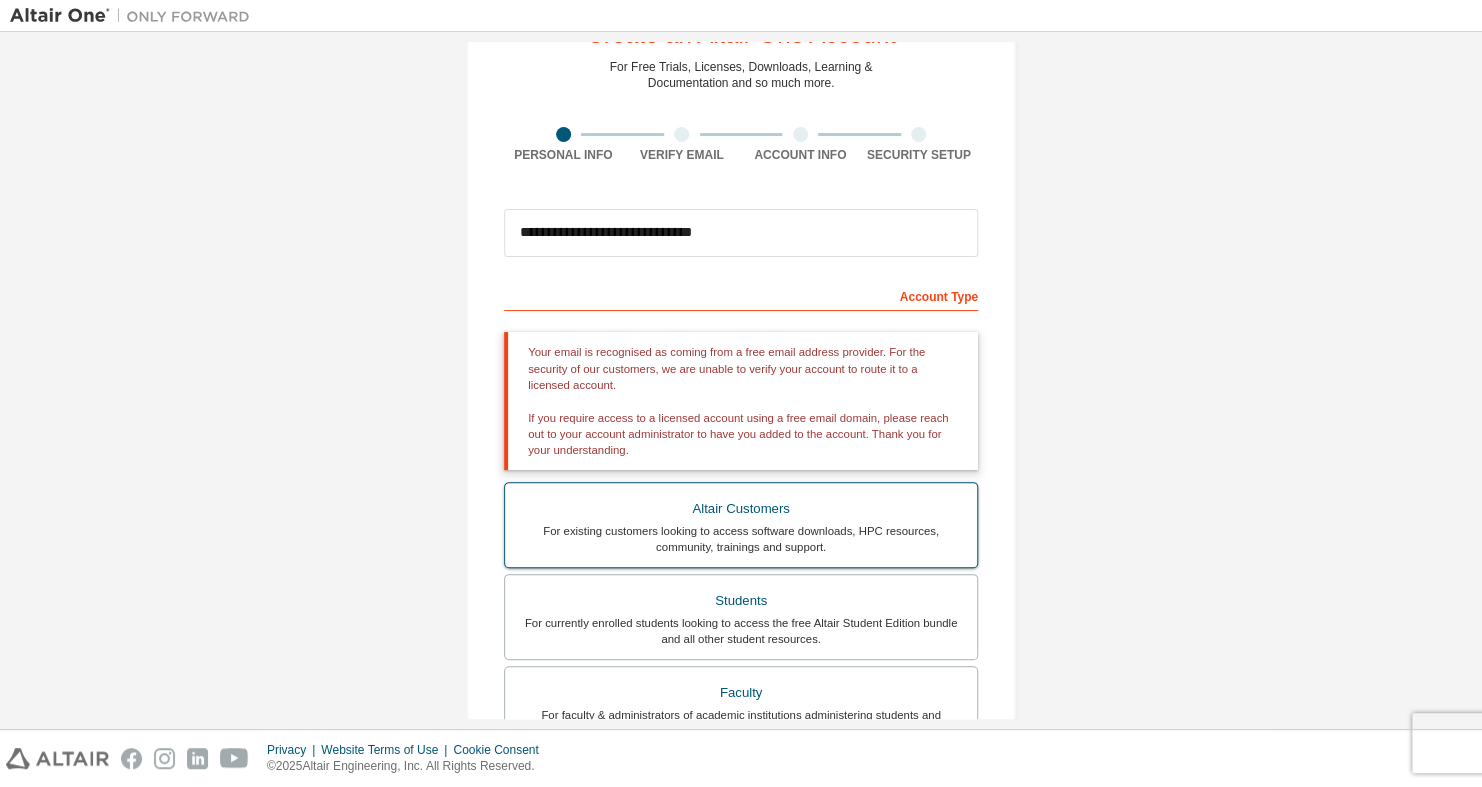 click on "Altair Customers For existing customers looking to access software downloads, HPC resources, community, trainings and support." at bounding box center (741, 525) 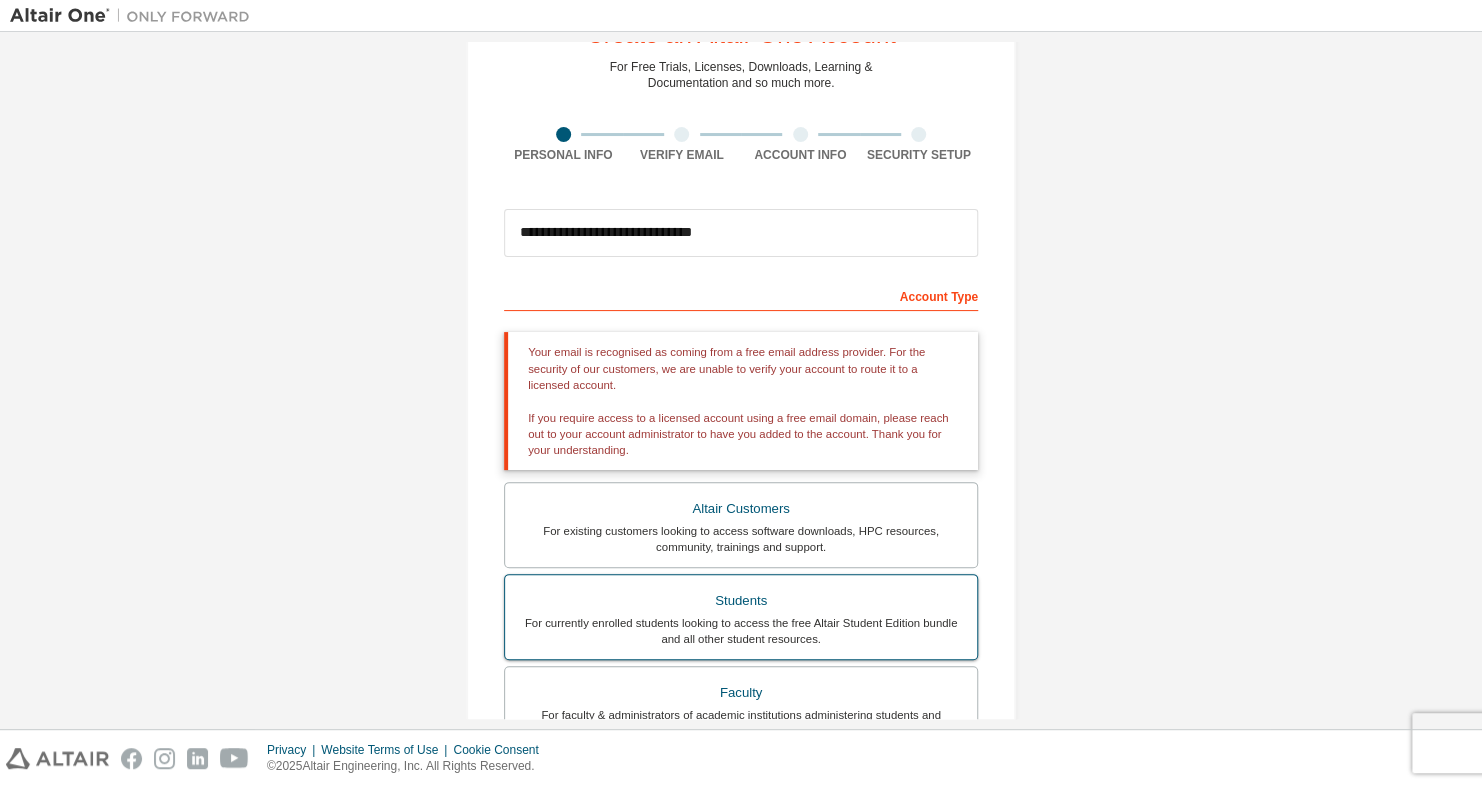 click on "Students" at bounding box center (741, 601) 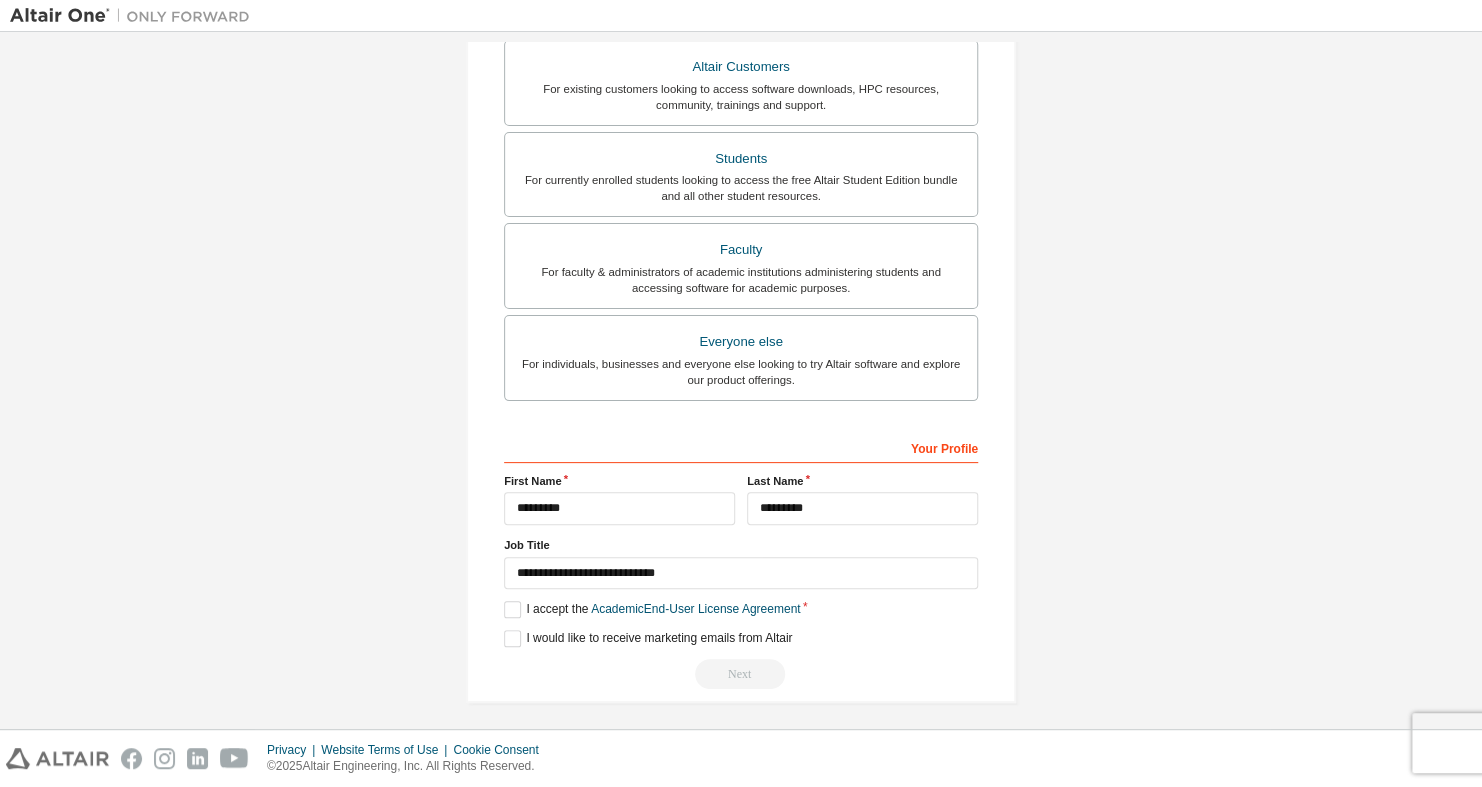 scroll, scrollTop: 446, scrollLeft: 0, axis: vertical 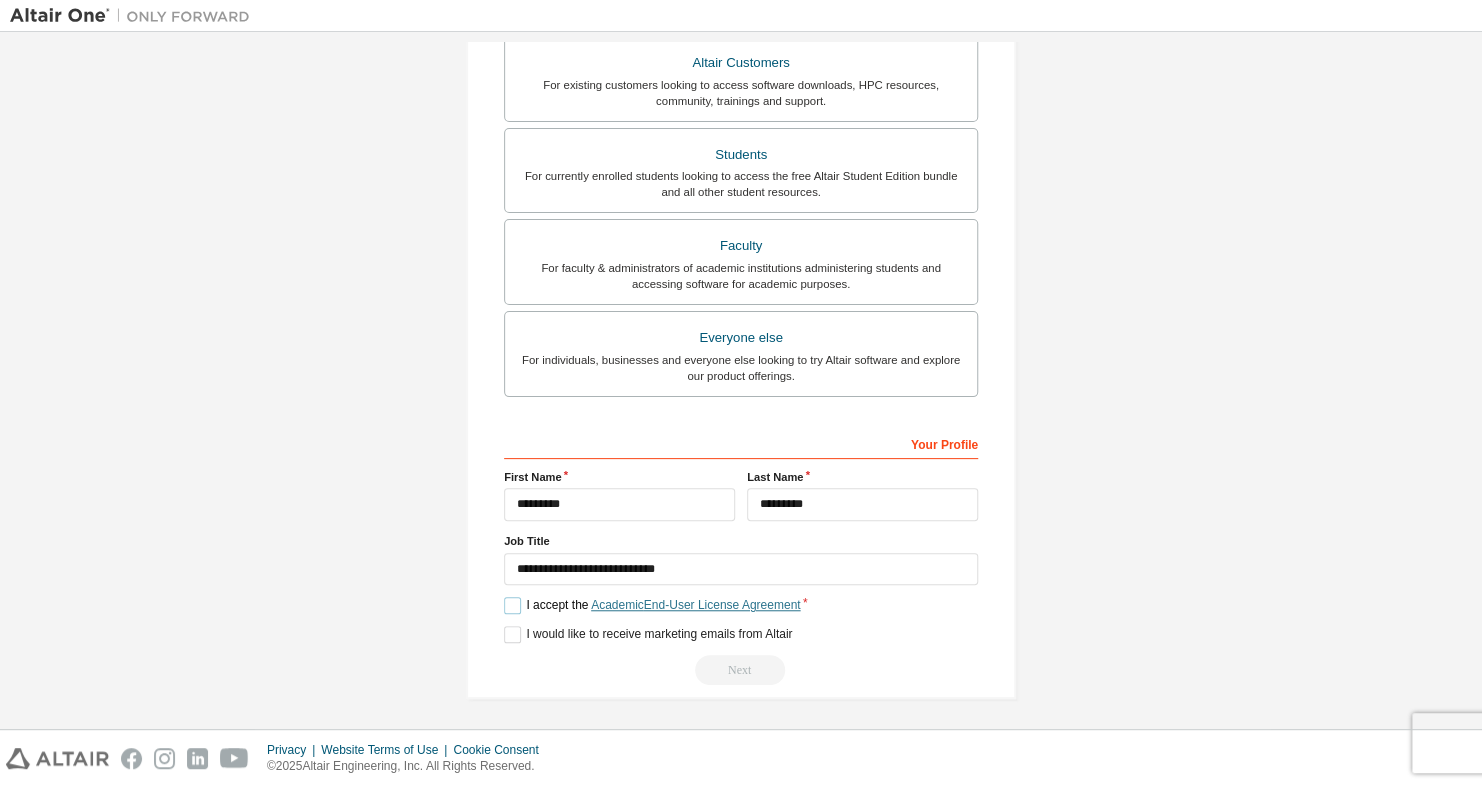 click on "Academic   End-User License Agreement" at bounding box center (695, 605) 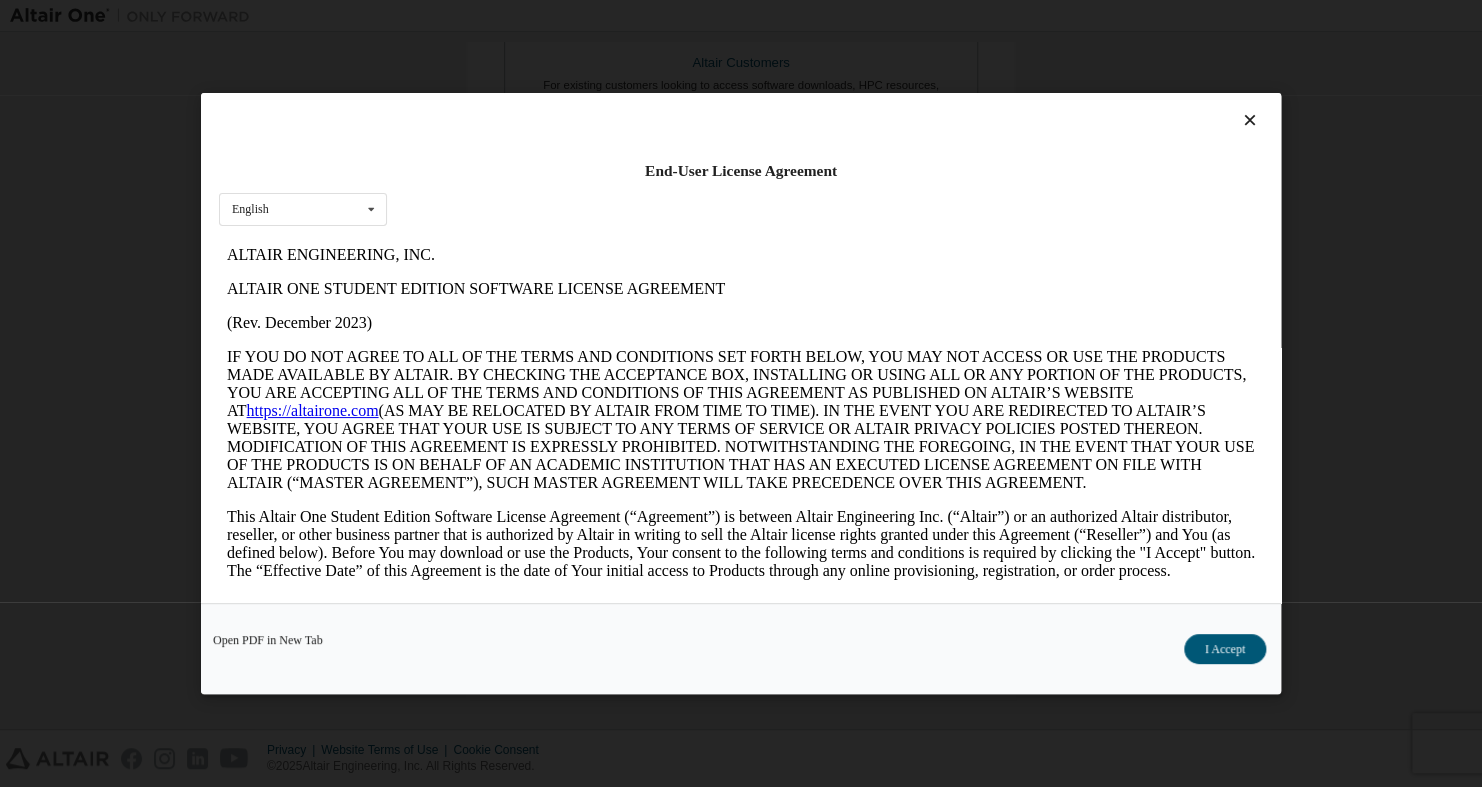 scroll, scrollTop: 0, scrollLeft: 0, axis: both 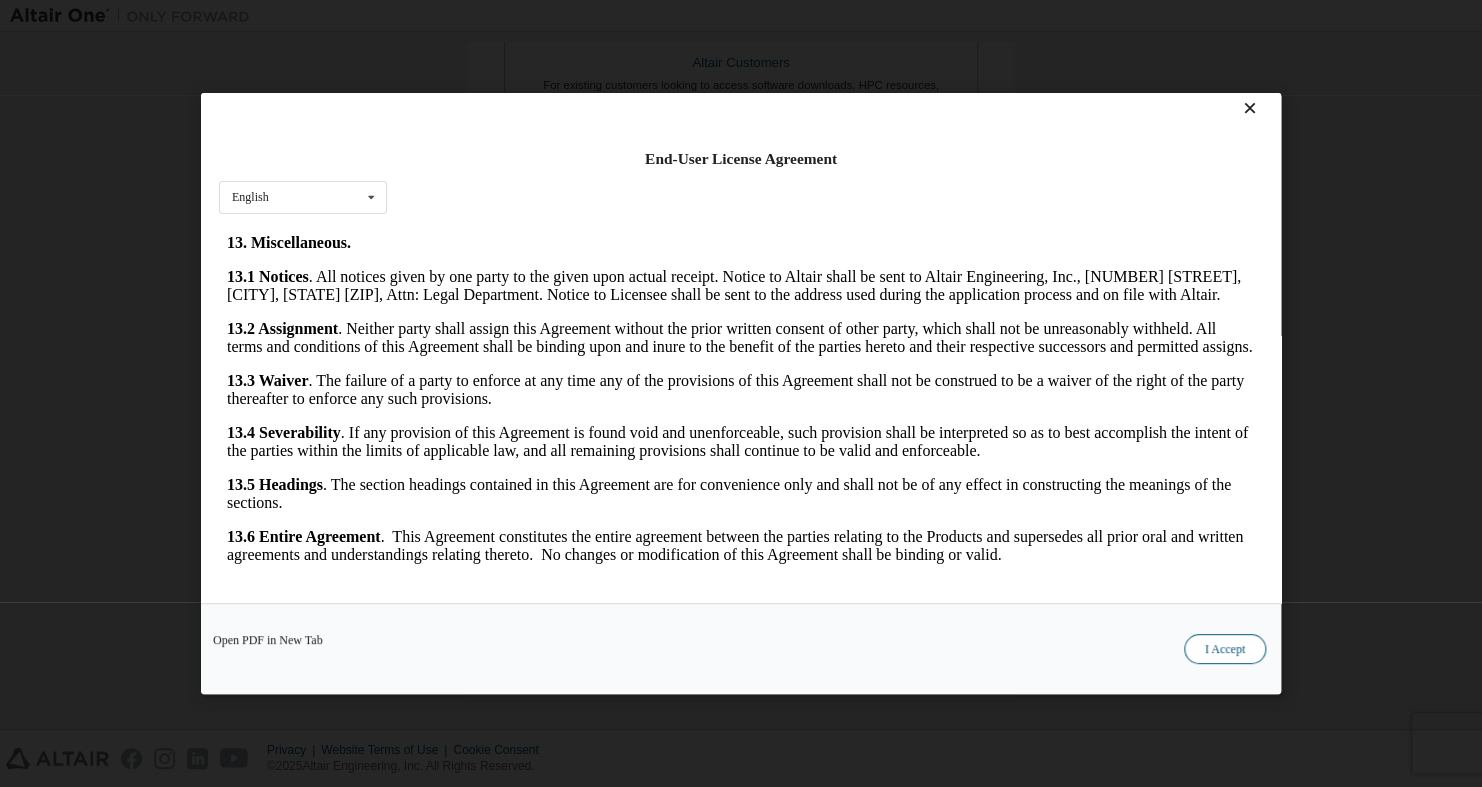 click on "I Accept" at bounding box center [1225, 649] 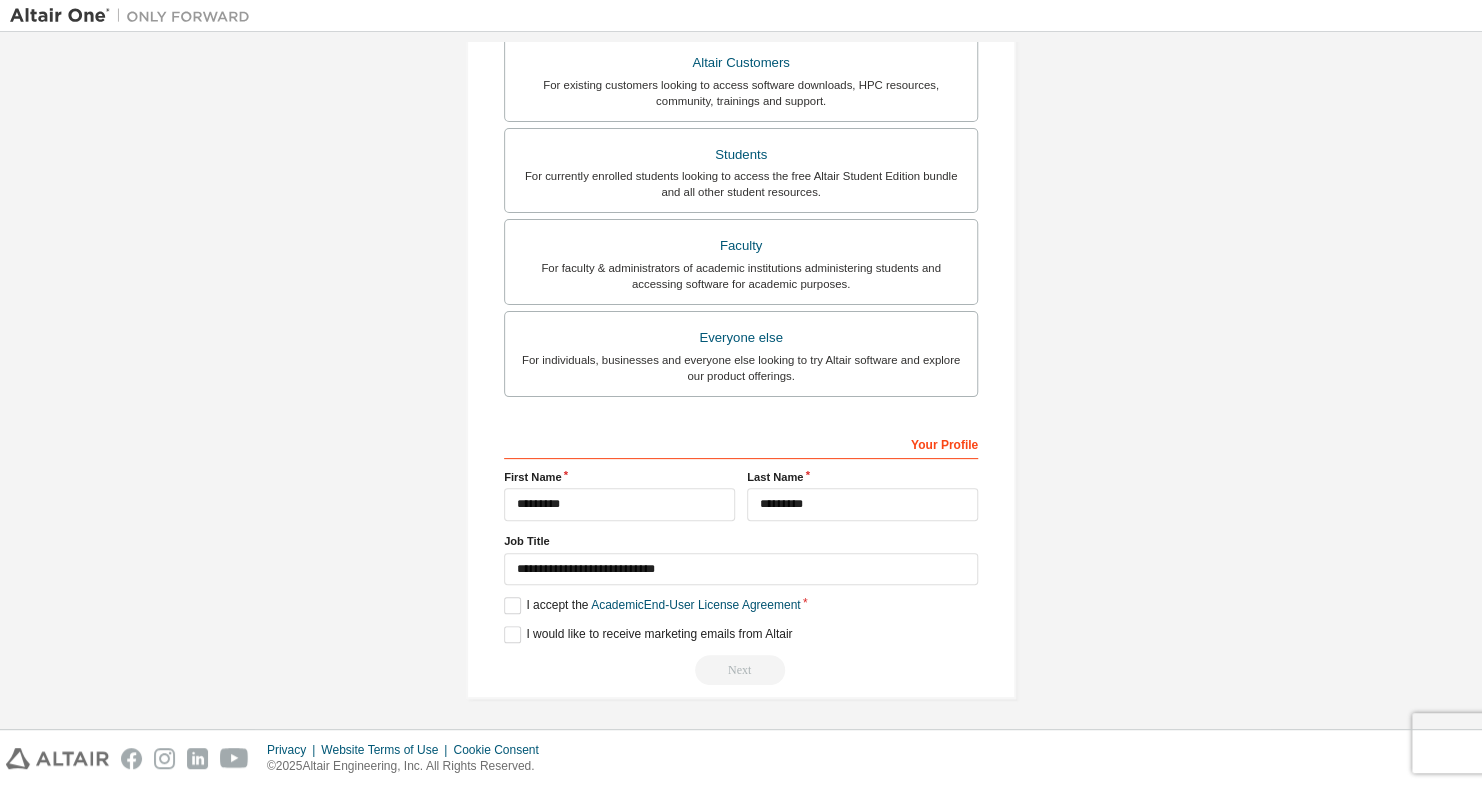 click on "Next" at bounding box center [741, 670] 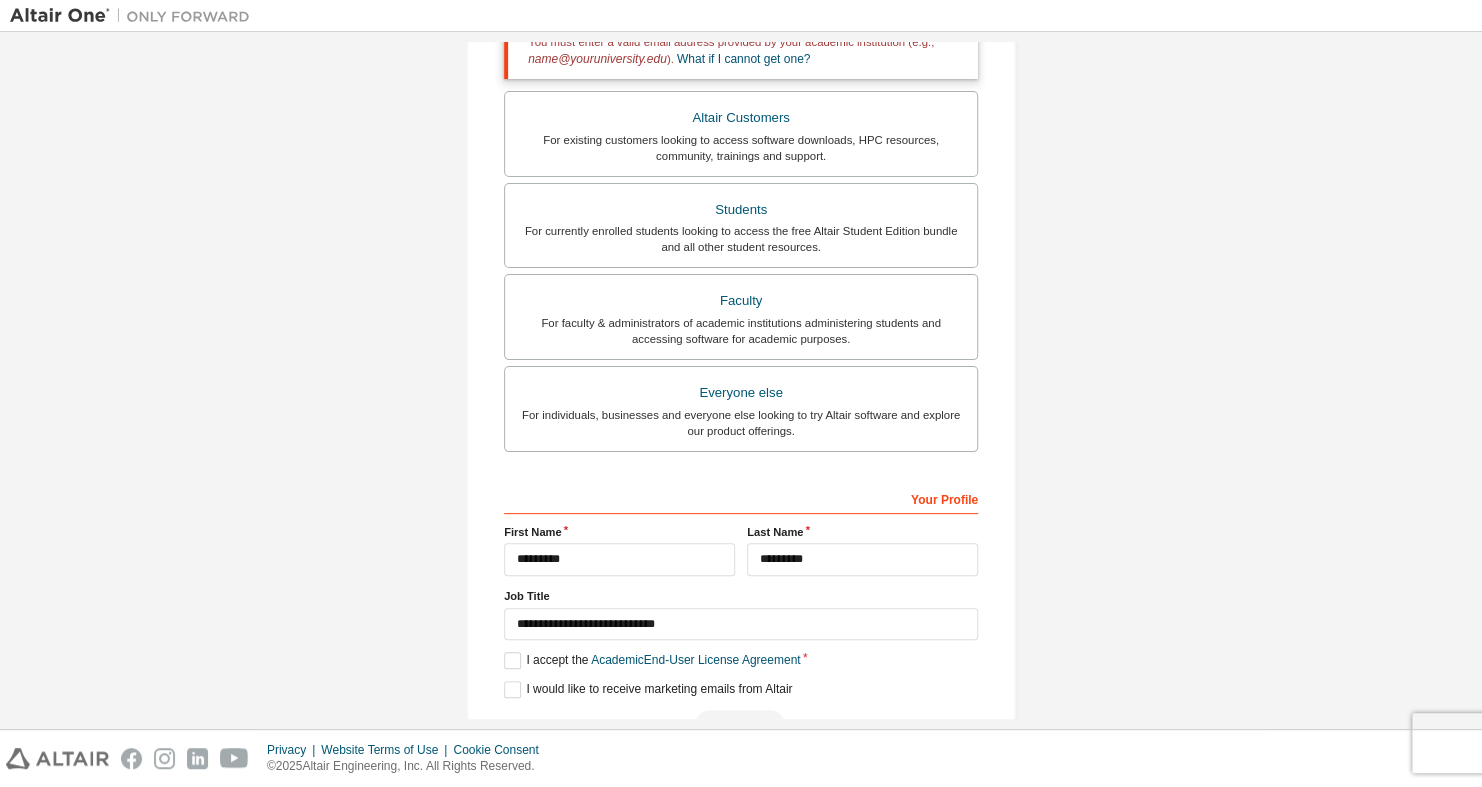 scroll, scrollTop: 0, scrollLeft: 0, axis: both 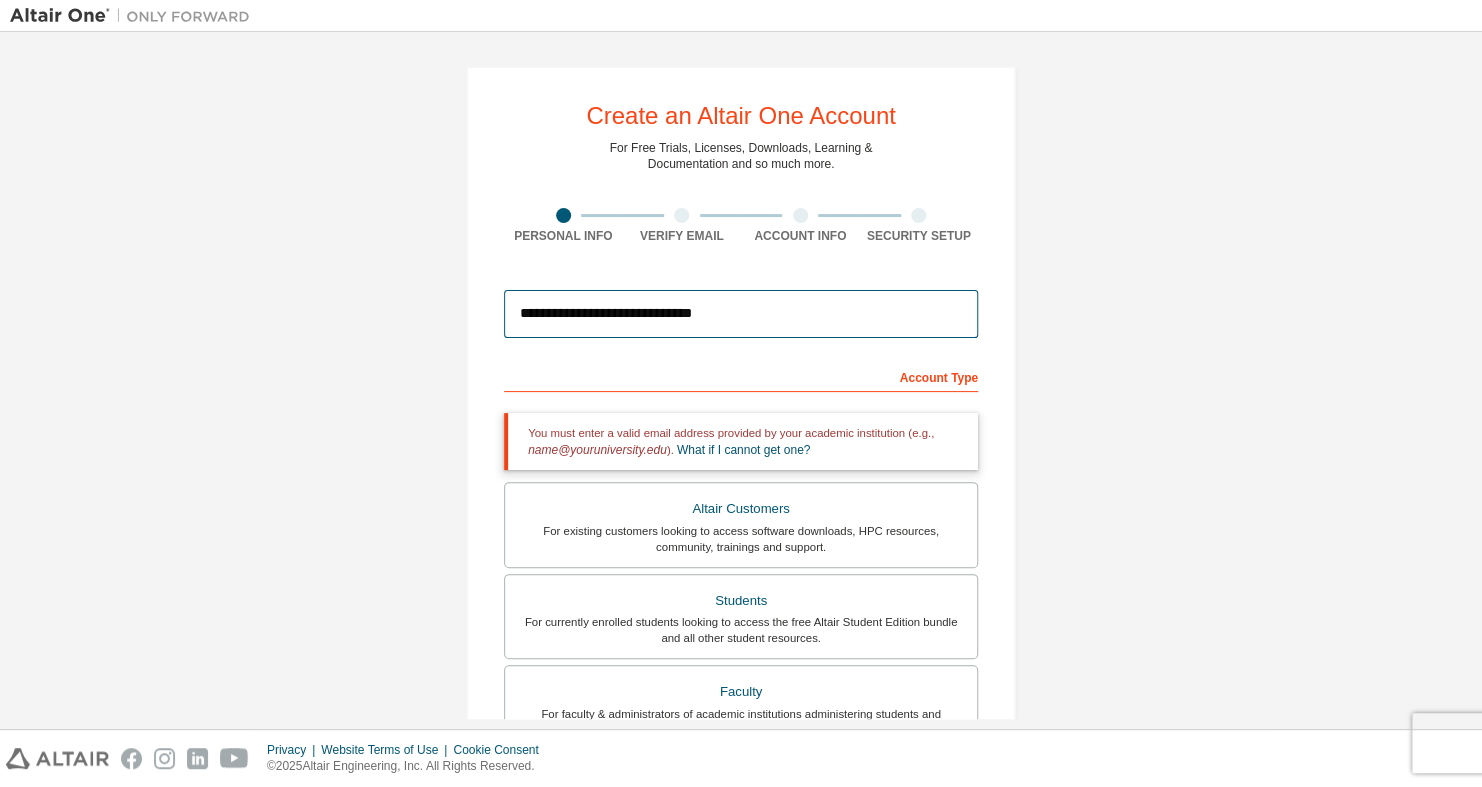 click on "**********" at bounding box center (741, 314) 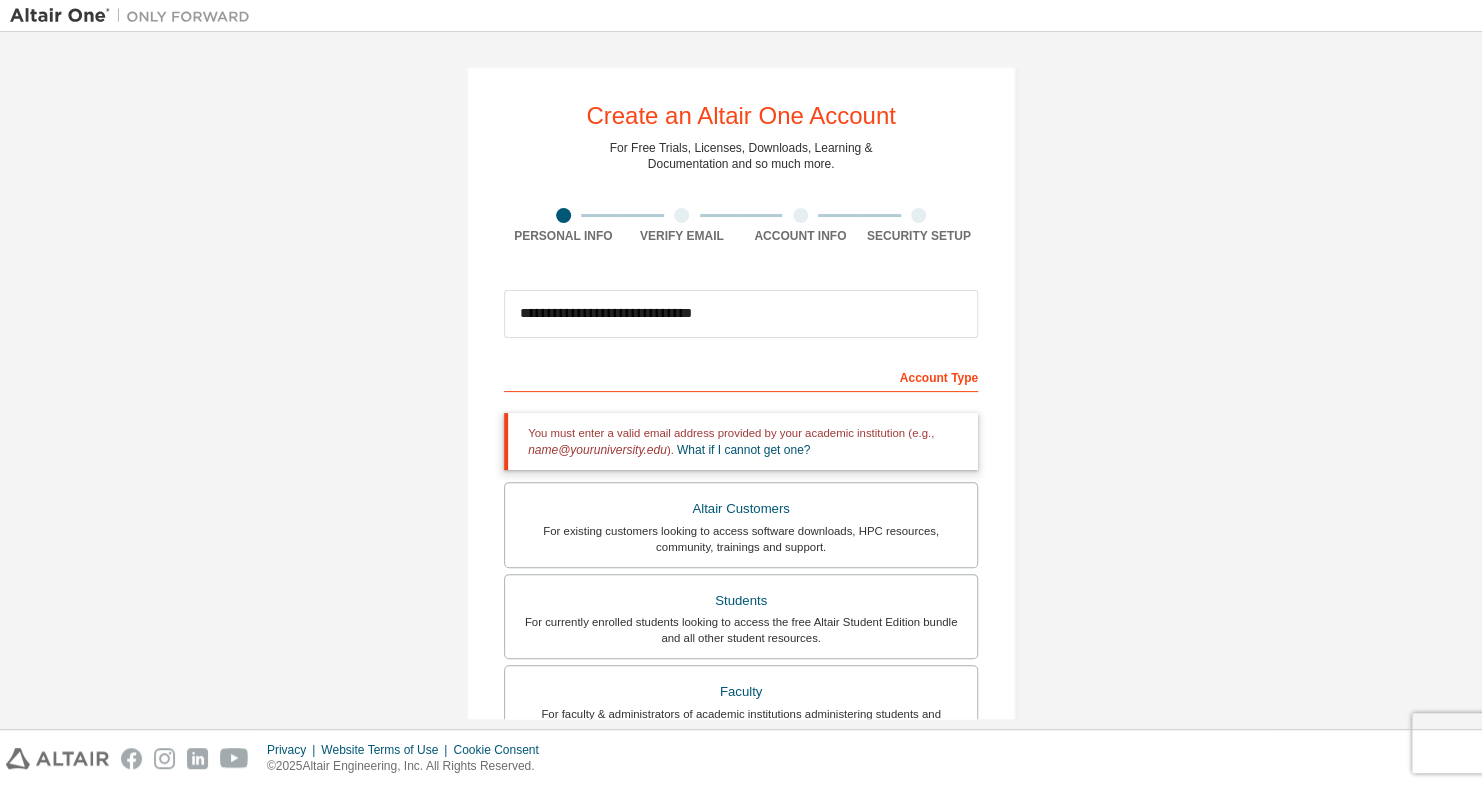 click on "**********" at bounding box center (741, 314) 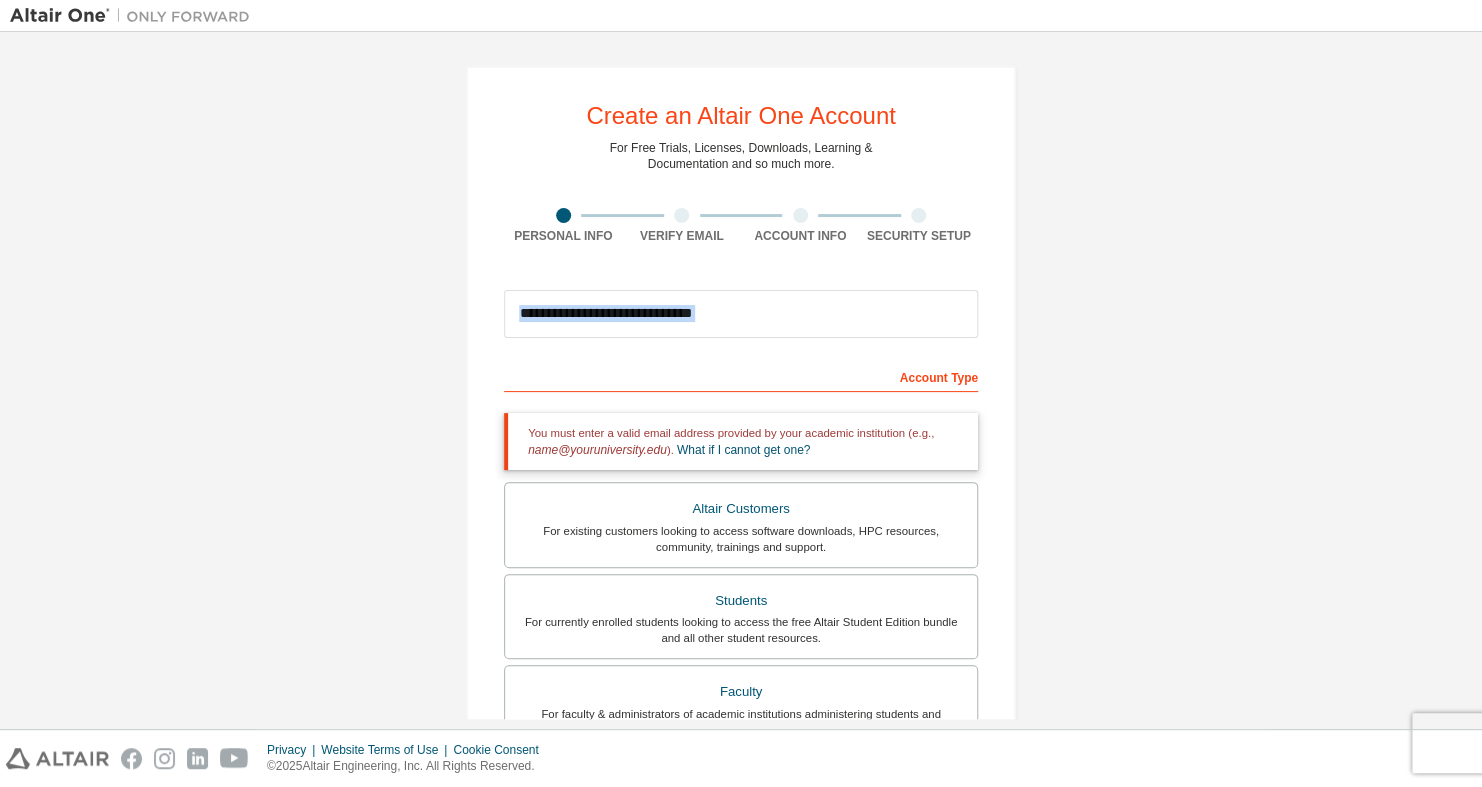 click on "**********" at bounding box center [741, 314] 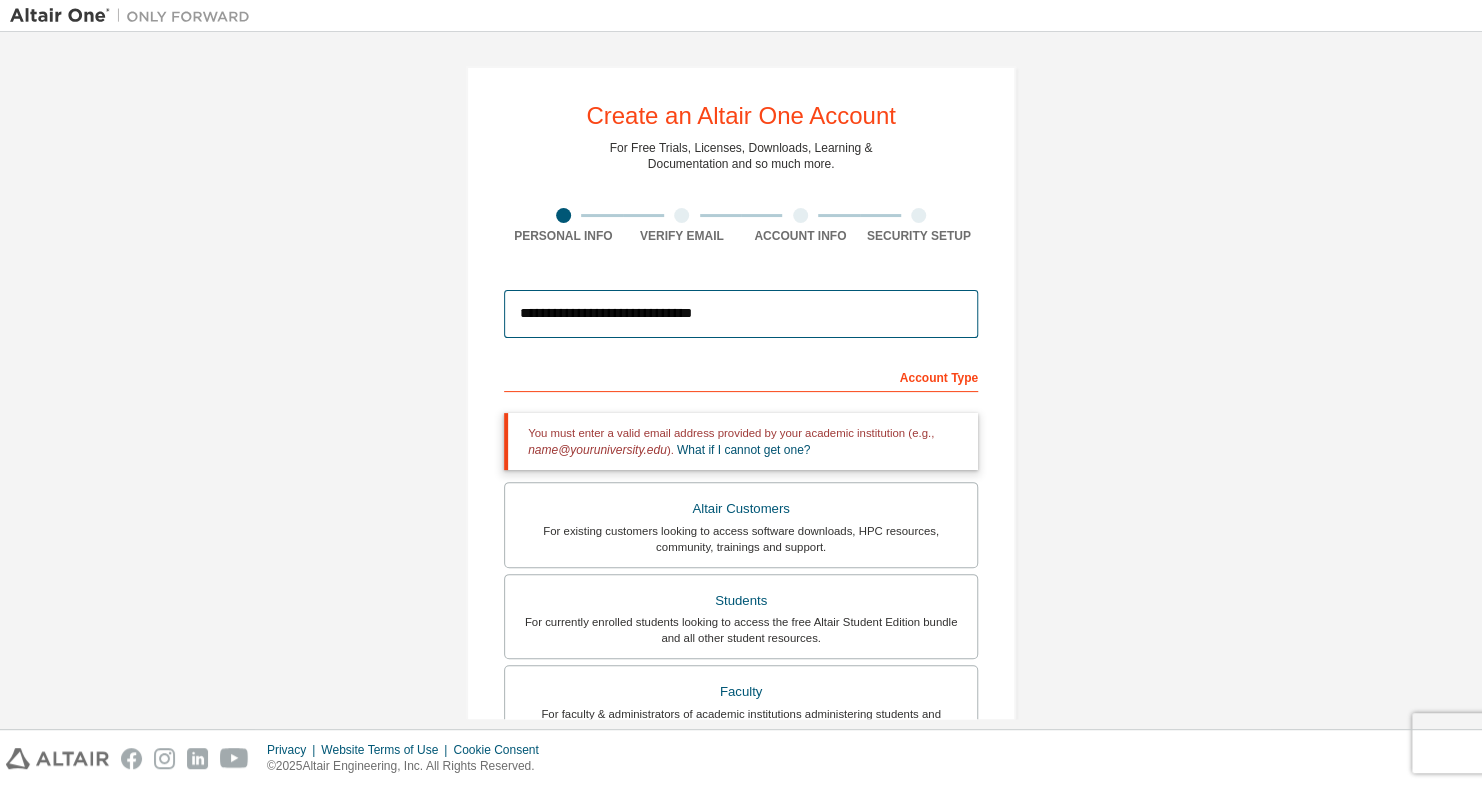 paste on "****" 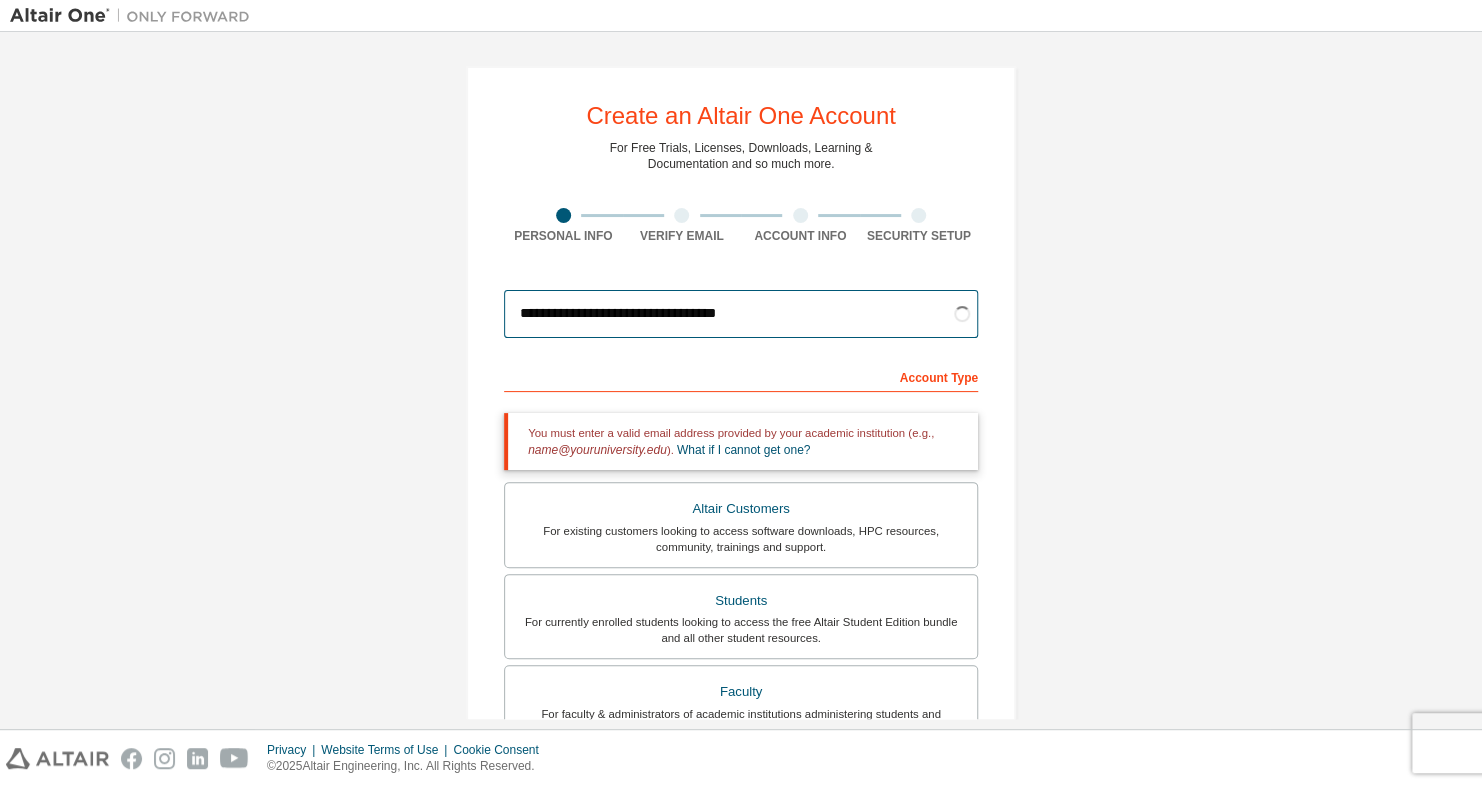 scroll, scrollTop: 116, scrollLeft: 0, axis: vertical 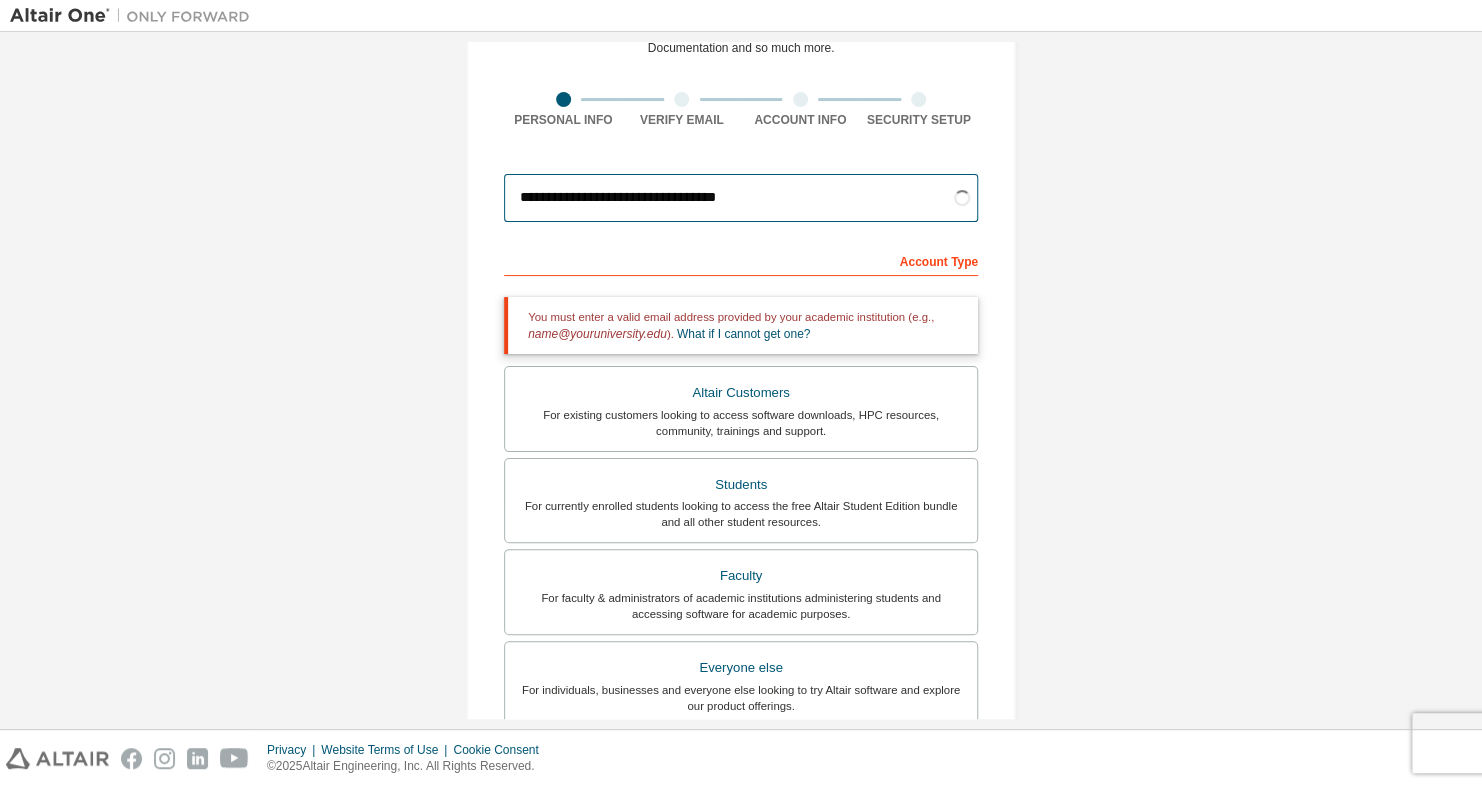 type on "**********" 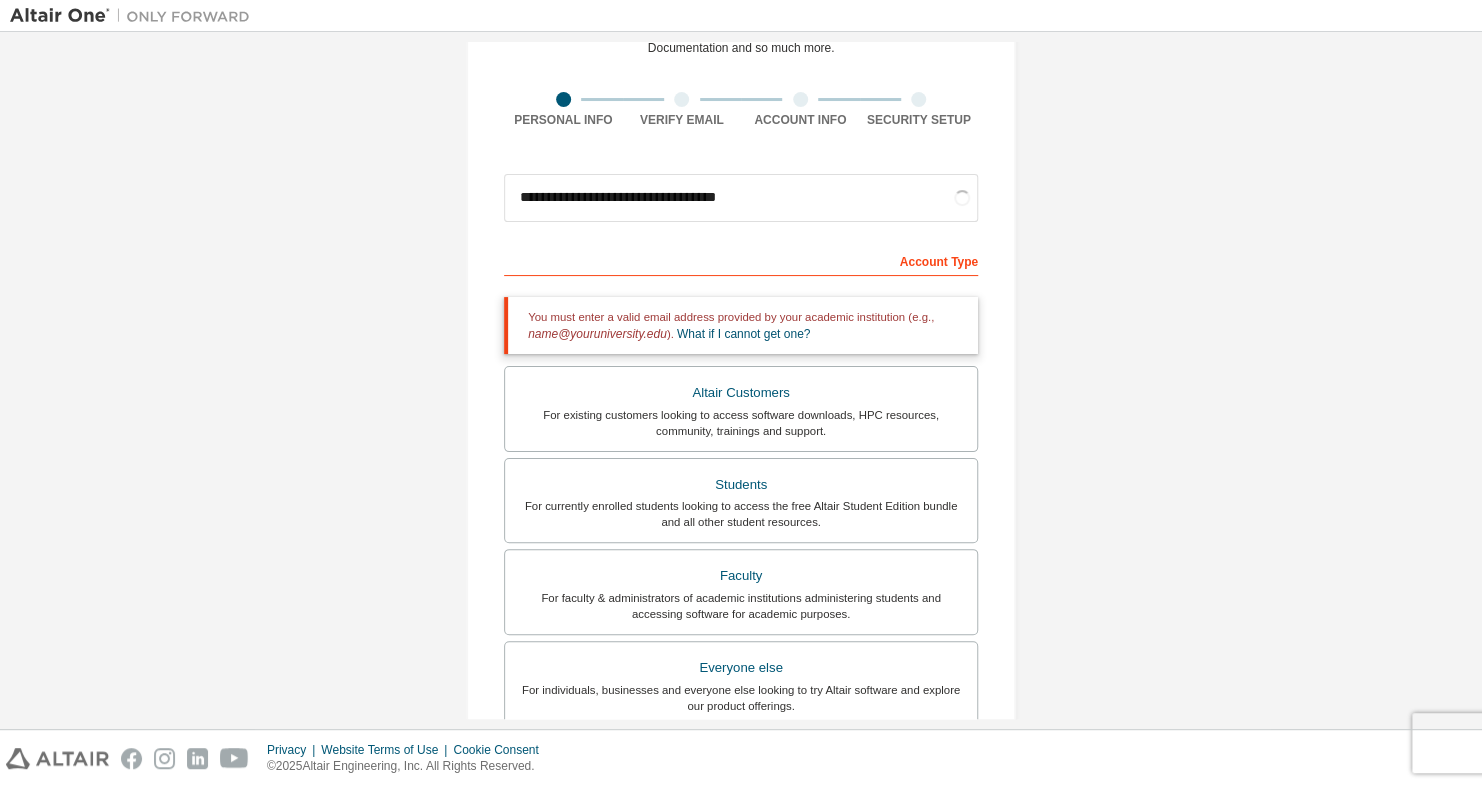 click on "**********" at bounding box center (741, 489) 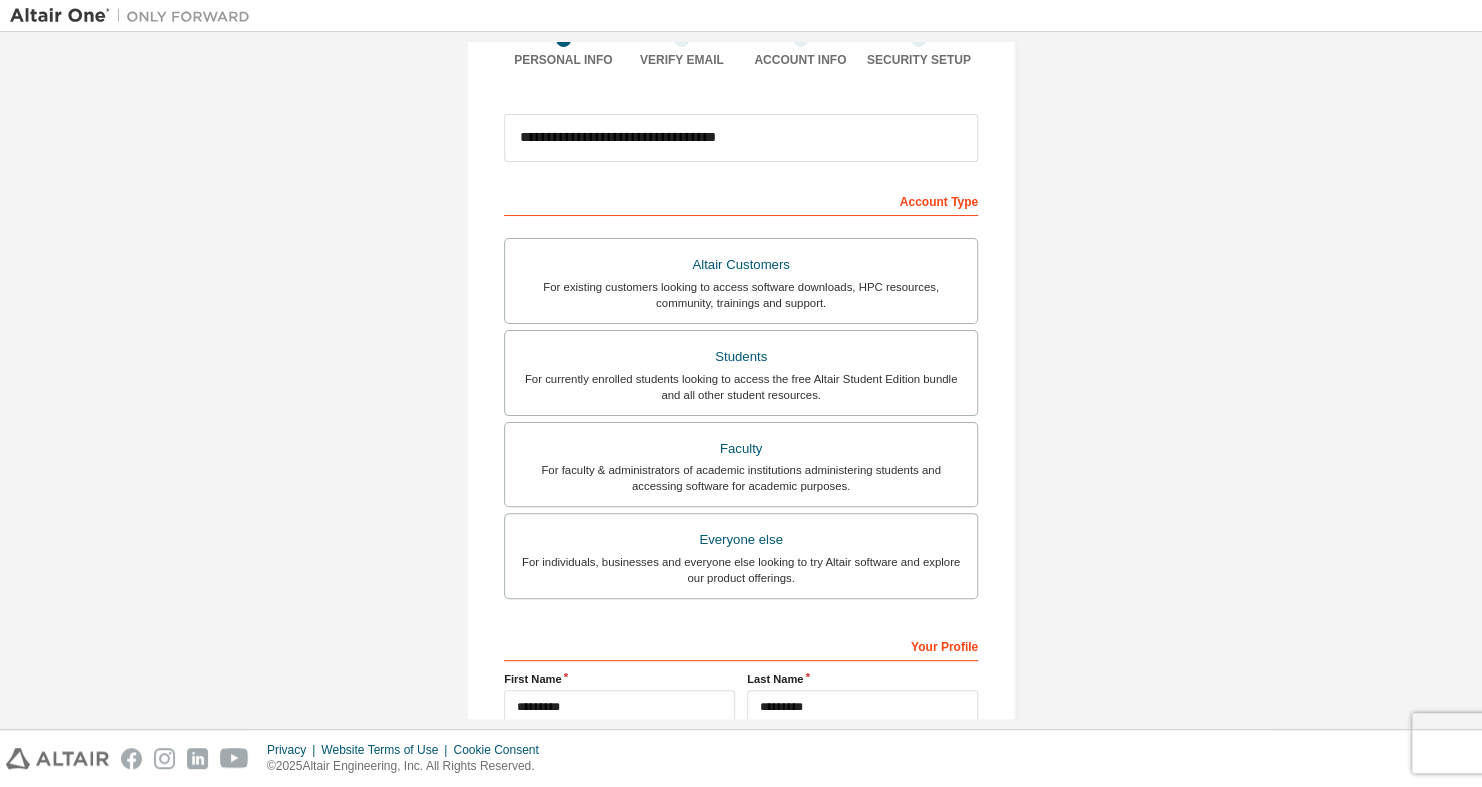 scroll, scrollTop: 377, scrollLeft: 0, axis: vertical 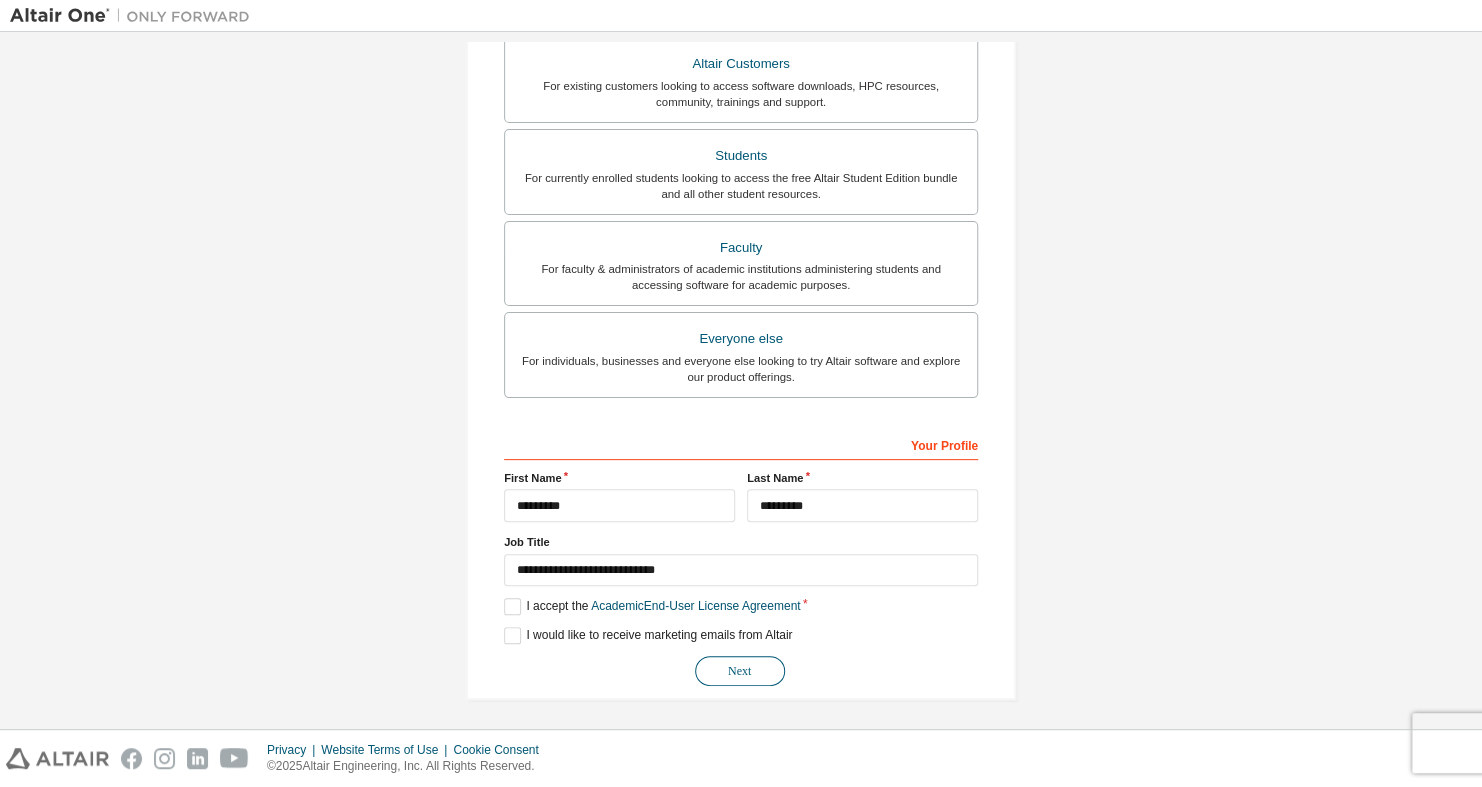 click on "Next" at bounding box center [740, 671] 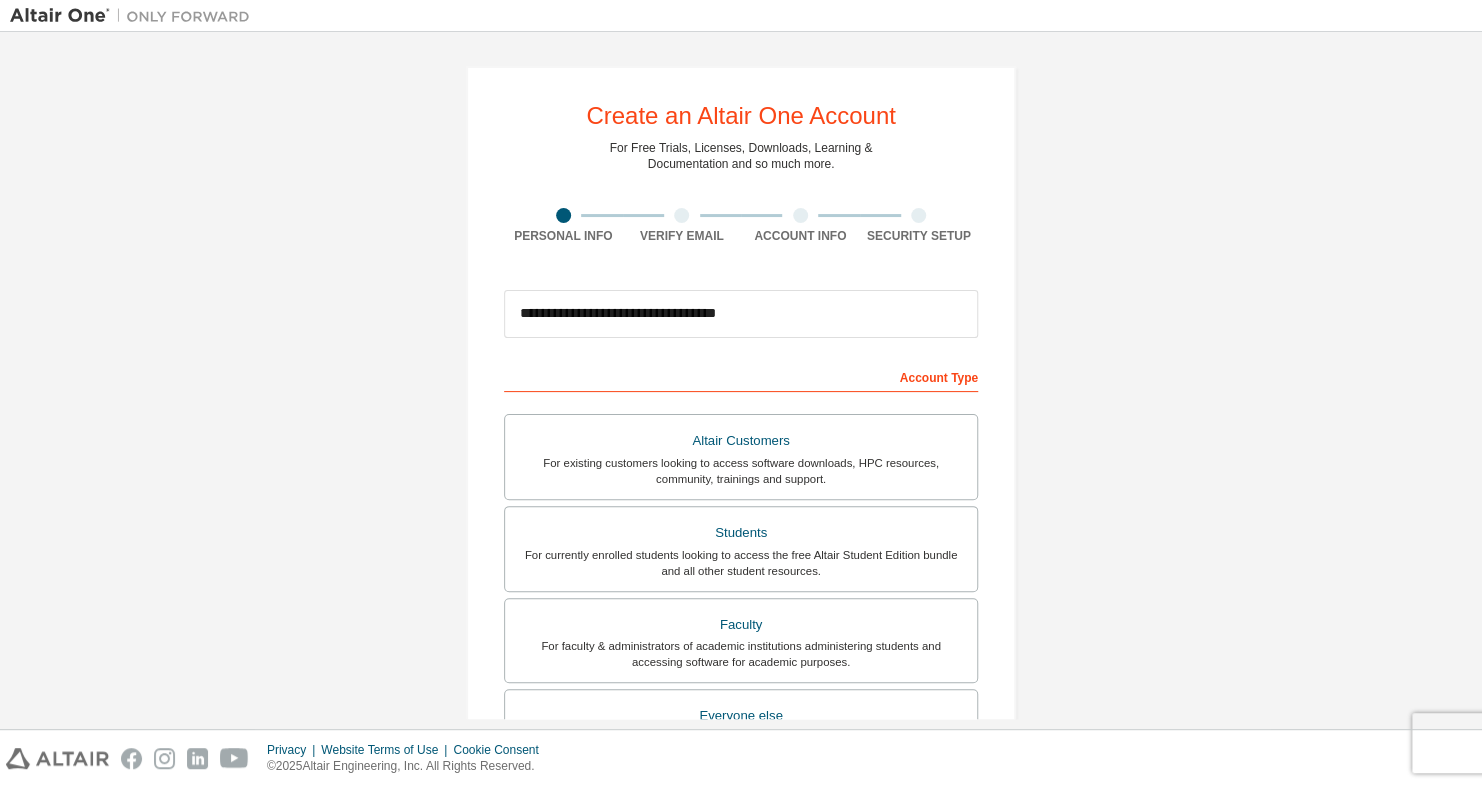 scroll, scrollTop: 377, scrollLeft: 0, axis: vertical 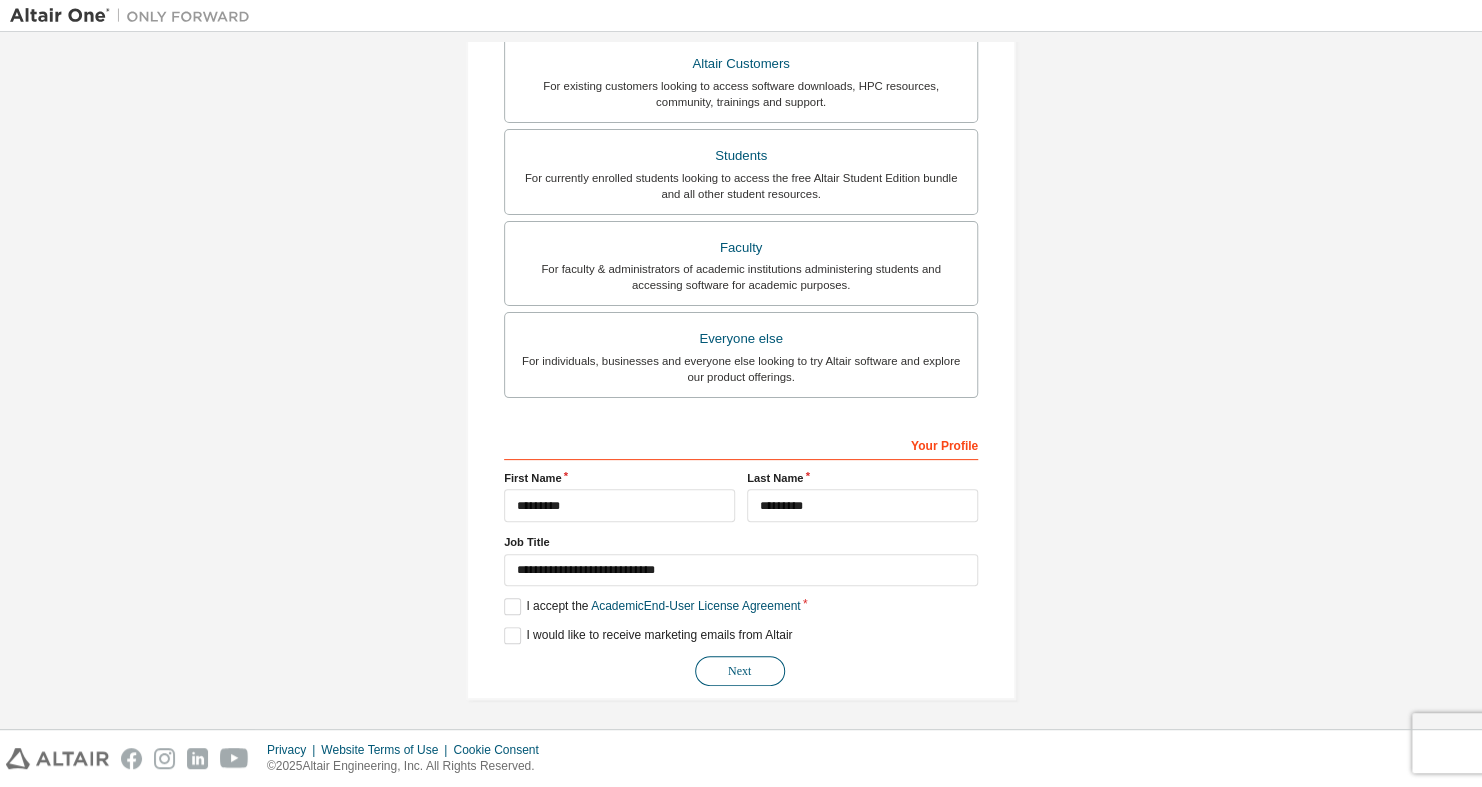 click on "Next" at bounding box center (740, 671) 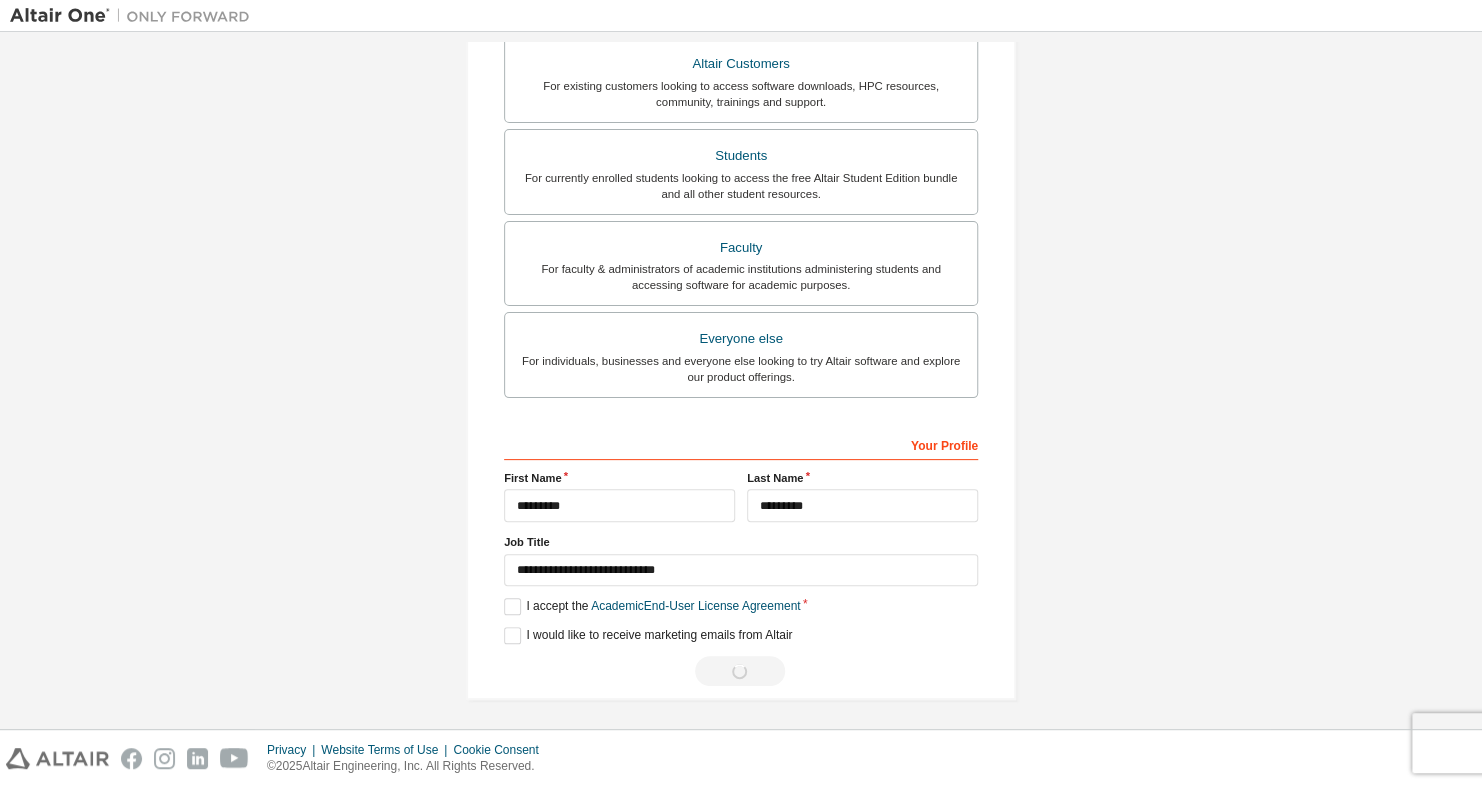 scroll, scrollTop: 0, scrollLeft: 0, axis: both 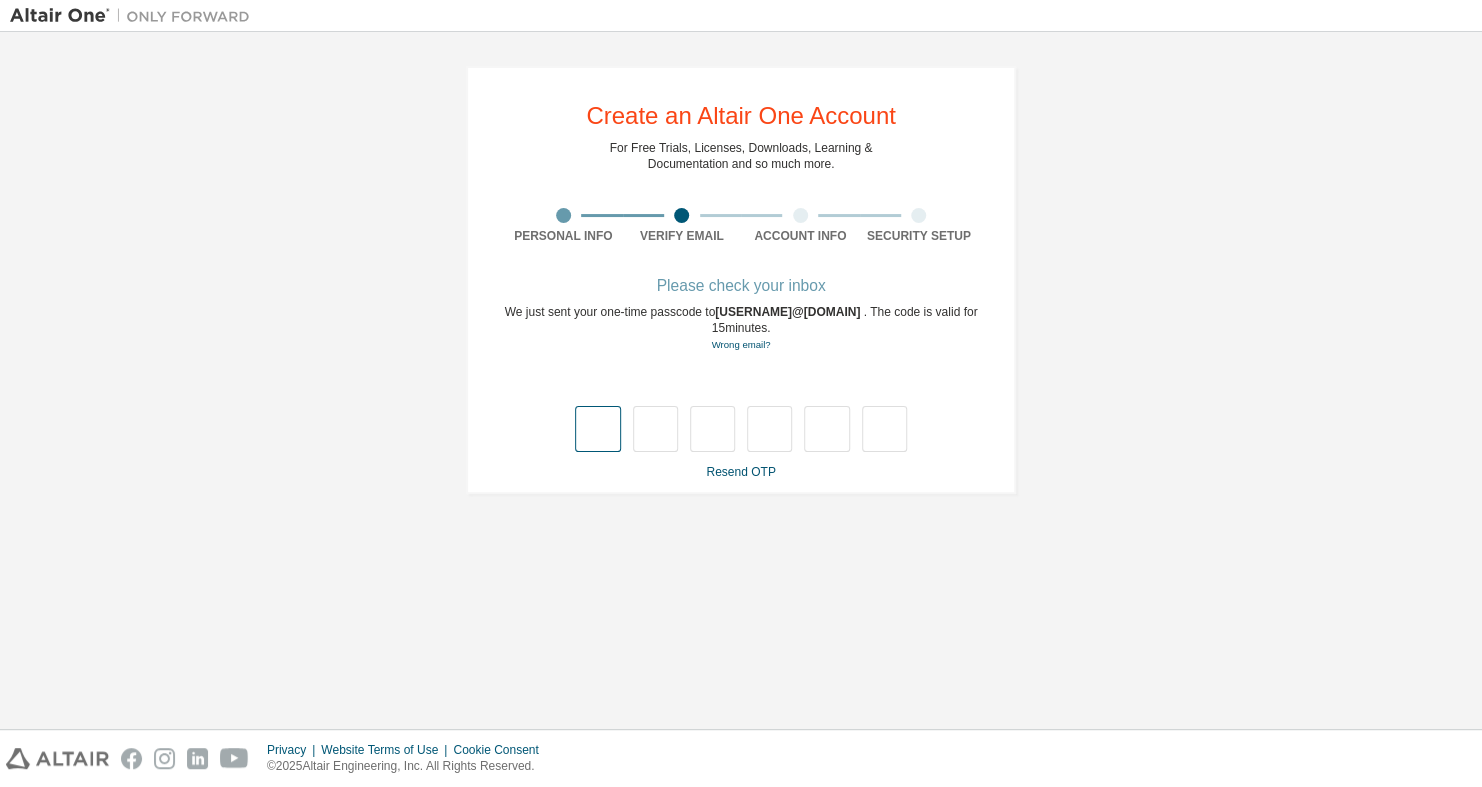 type on "*" 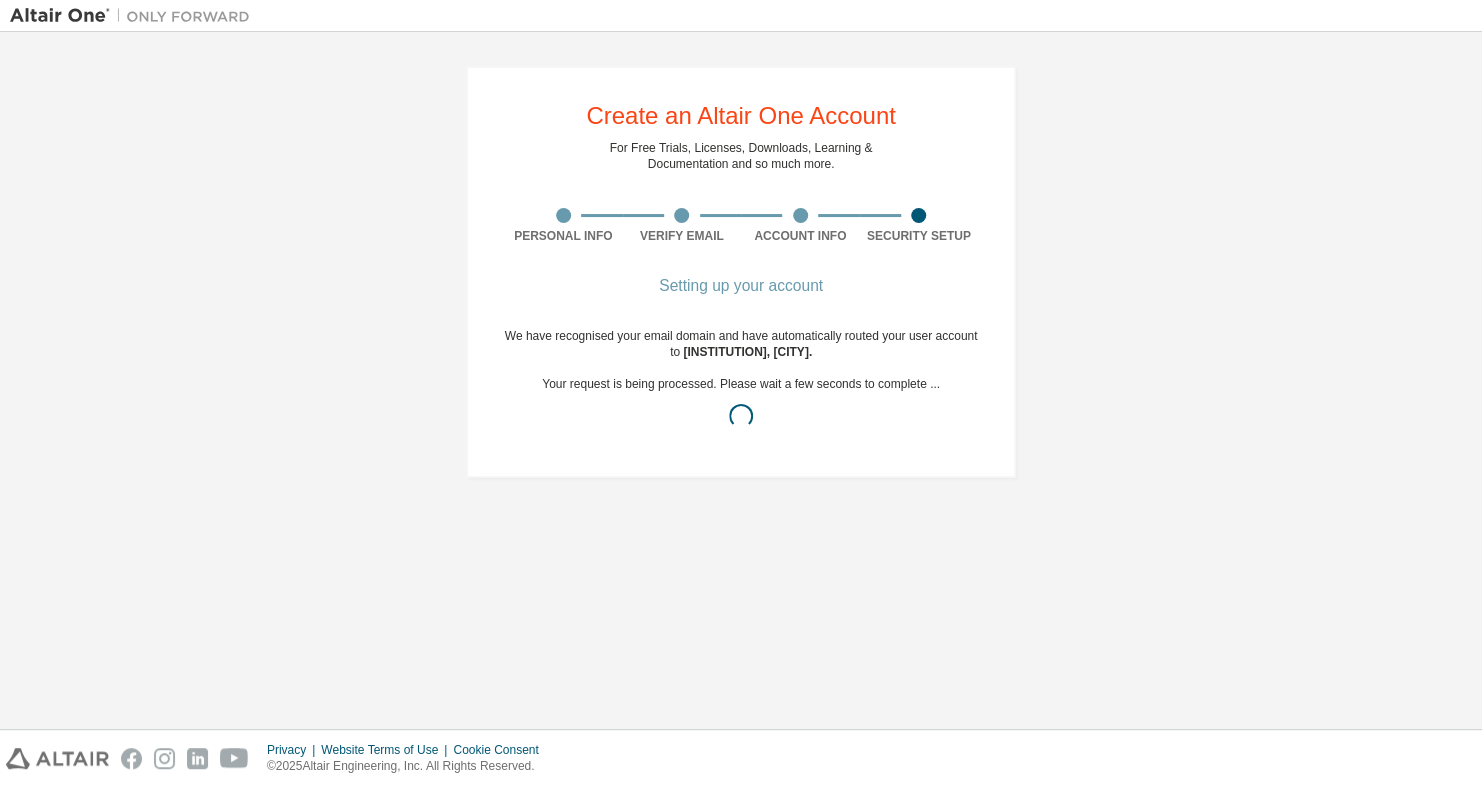 click on "We have recognised your email domain and have automatically routed your user account to [INSTITUTION], [CITY] . Your request is being processed. Please wait a few seconds to complete ..." at bounding box center [741, 384] 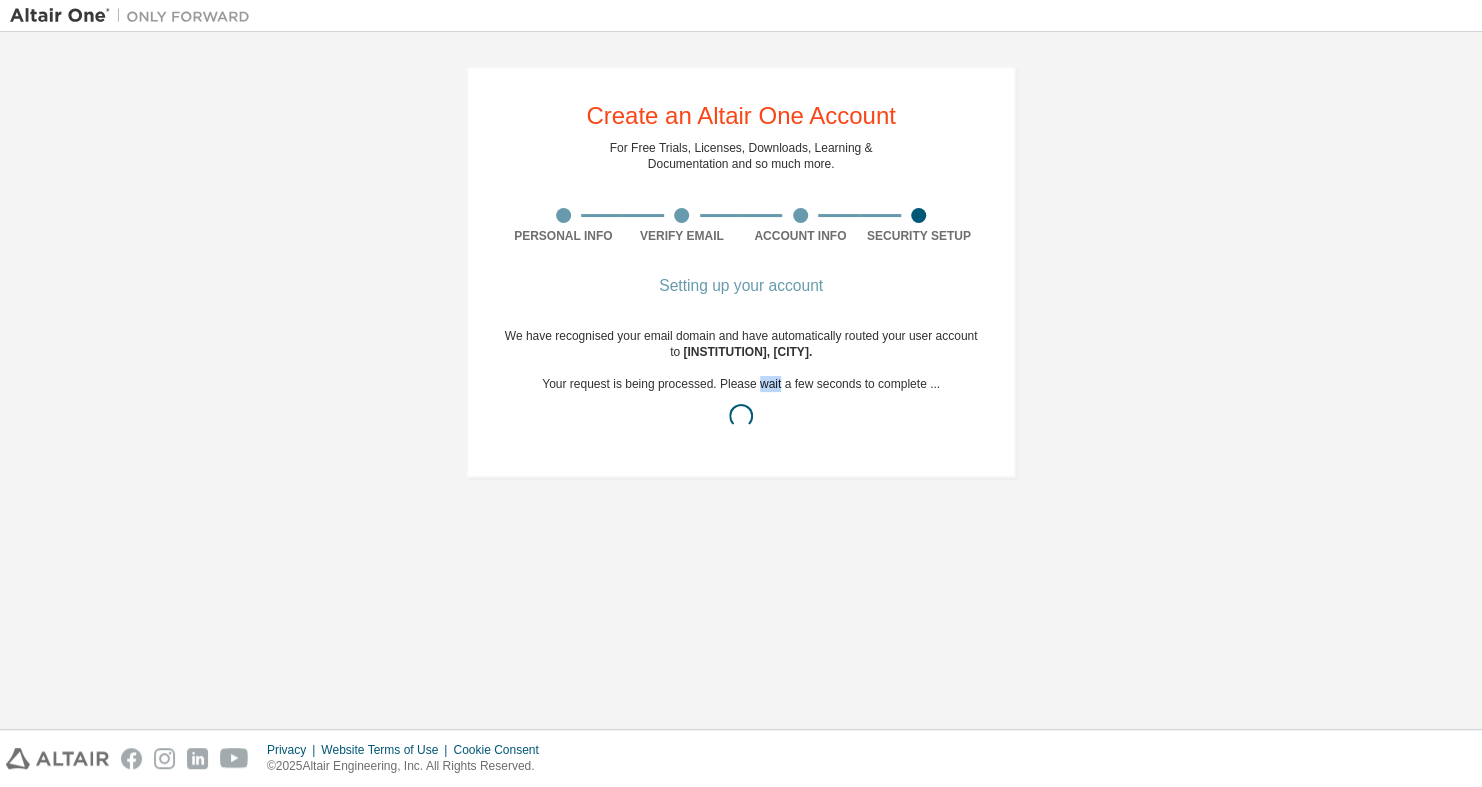 click on "We have recognised your email domain and have automatically routed your user account to [INSTITUTION], [CITY] . Your request is being processed. Please wait a few seconds to complete ..." at bounding box center (741, 384) 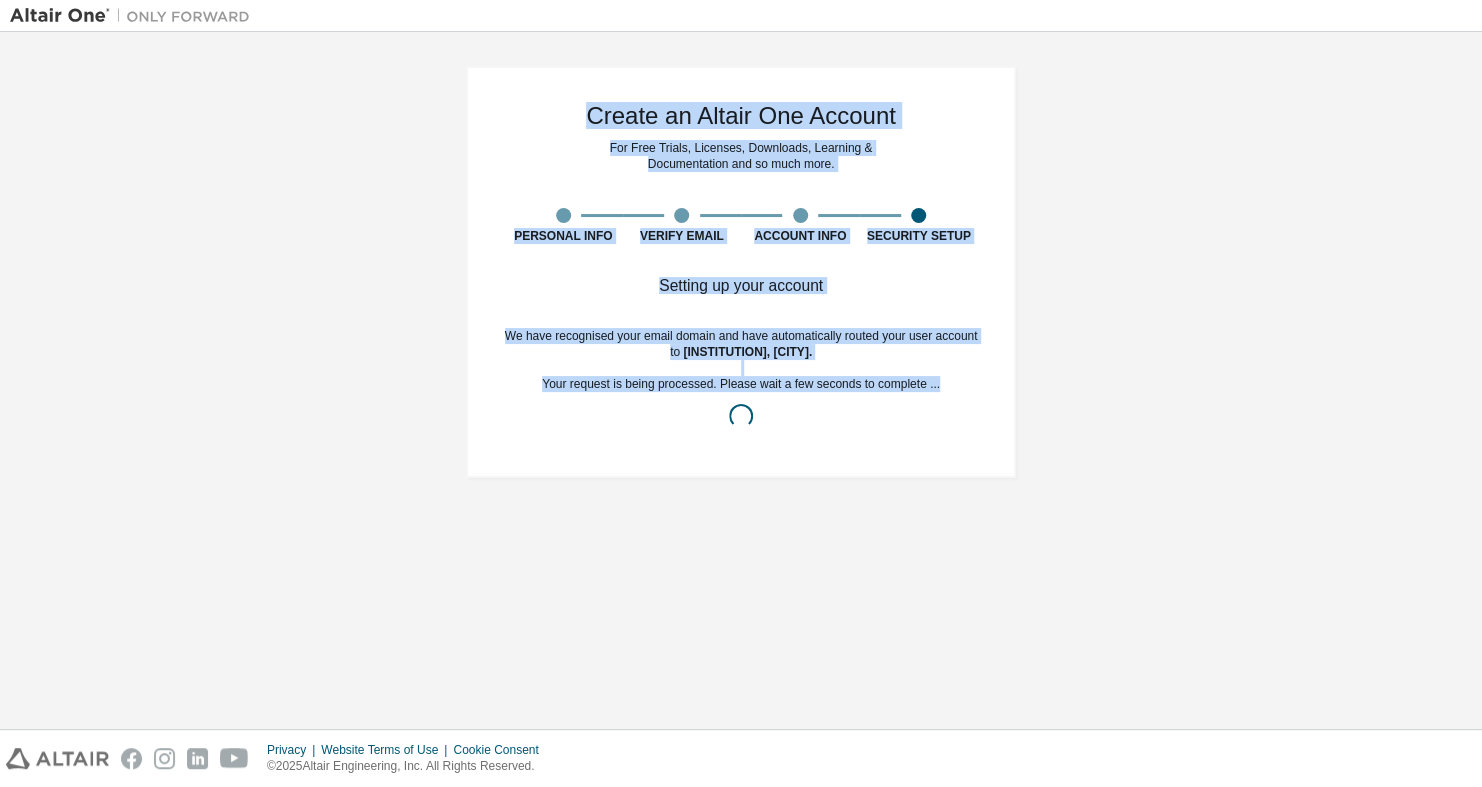 drag, startPoint x: 758, startPoint y: 378, endPoint x: 736, endPoint y: 60, distance: 318.7601 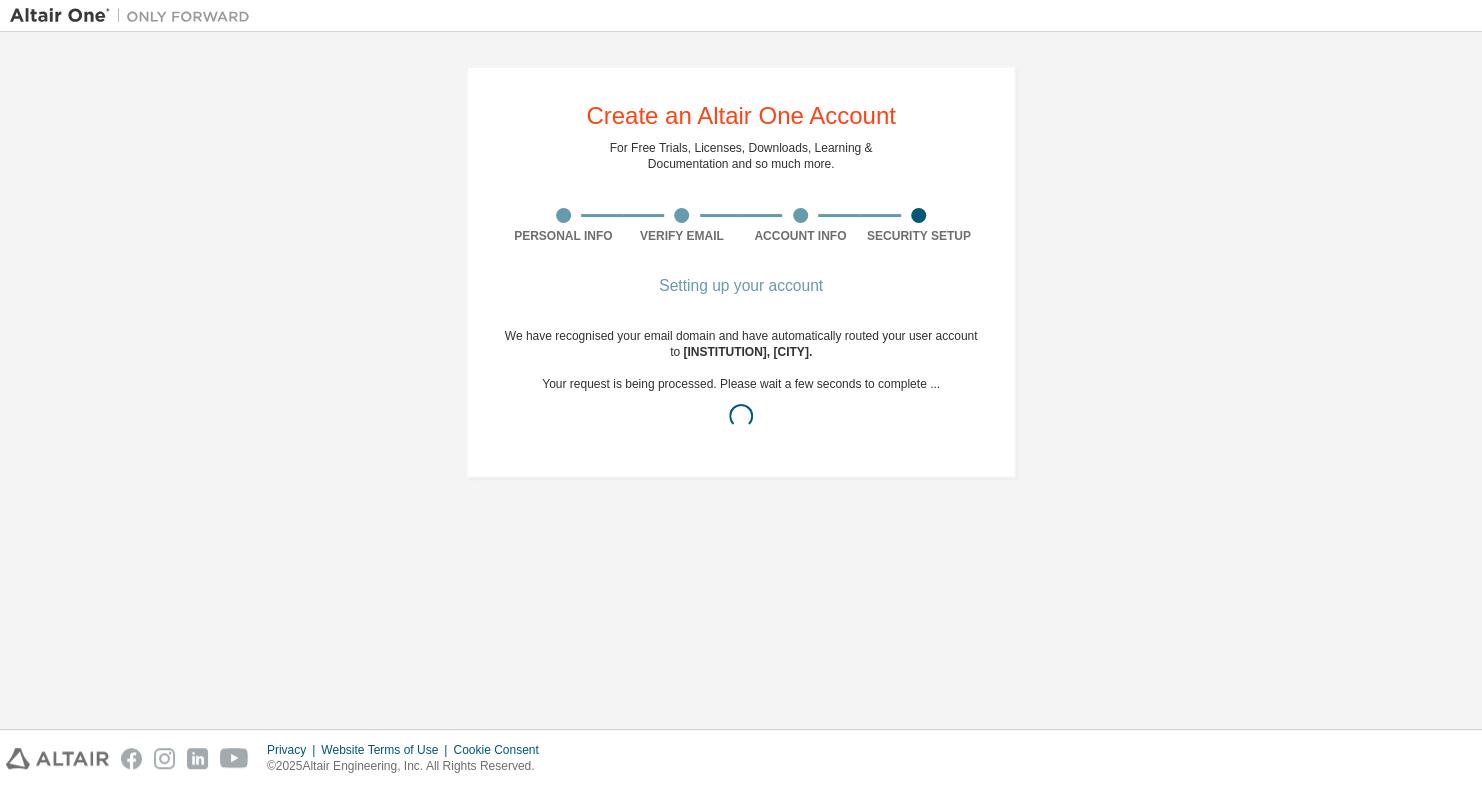 drag, startPoint x: 798, startPoint y: 386, endPoint x: 758, endPoint y: 116, distance: 272.94687 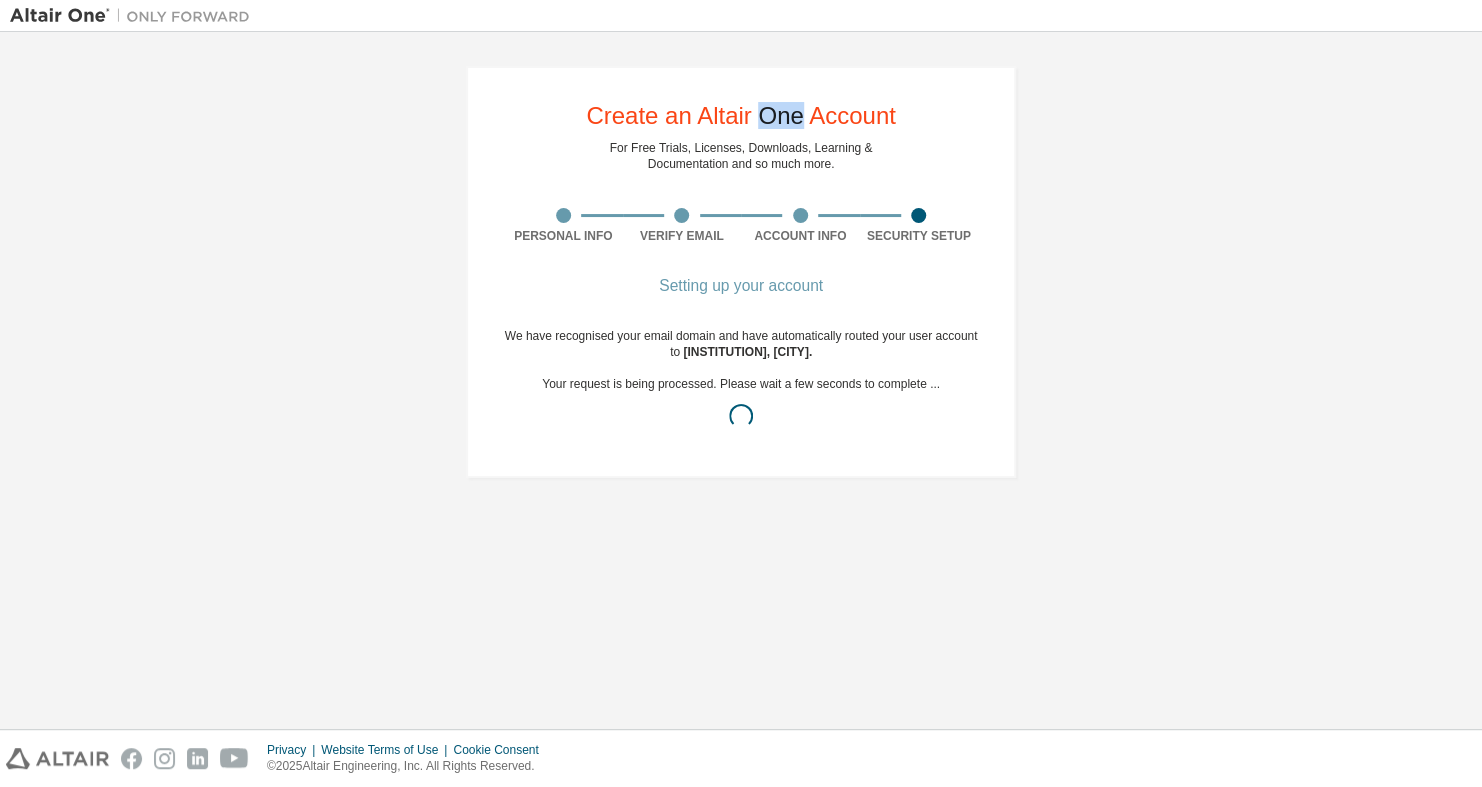 click on "Create an Altair One Account" at bounding box center [741, 116] 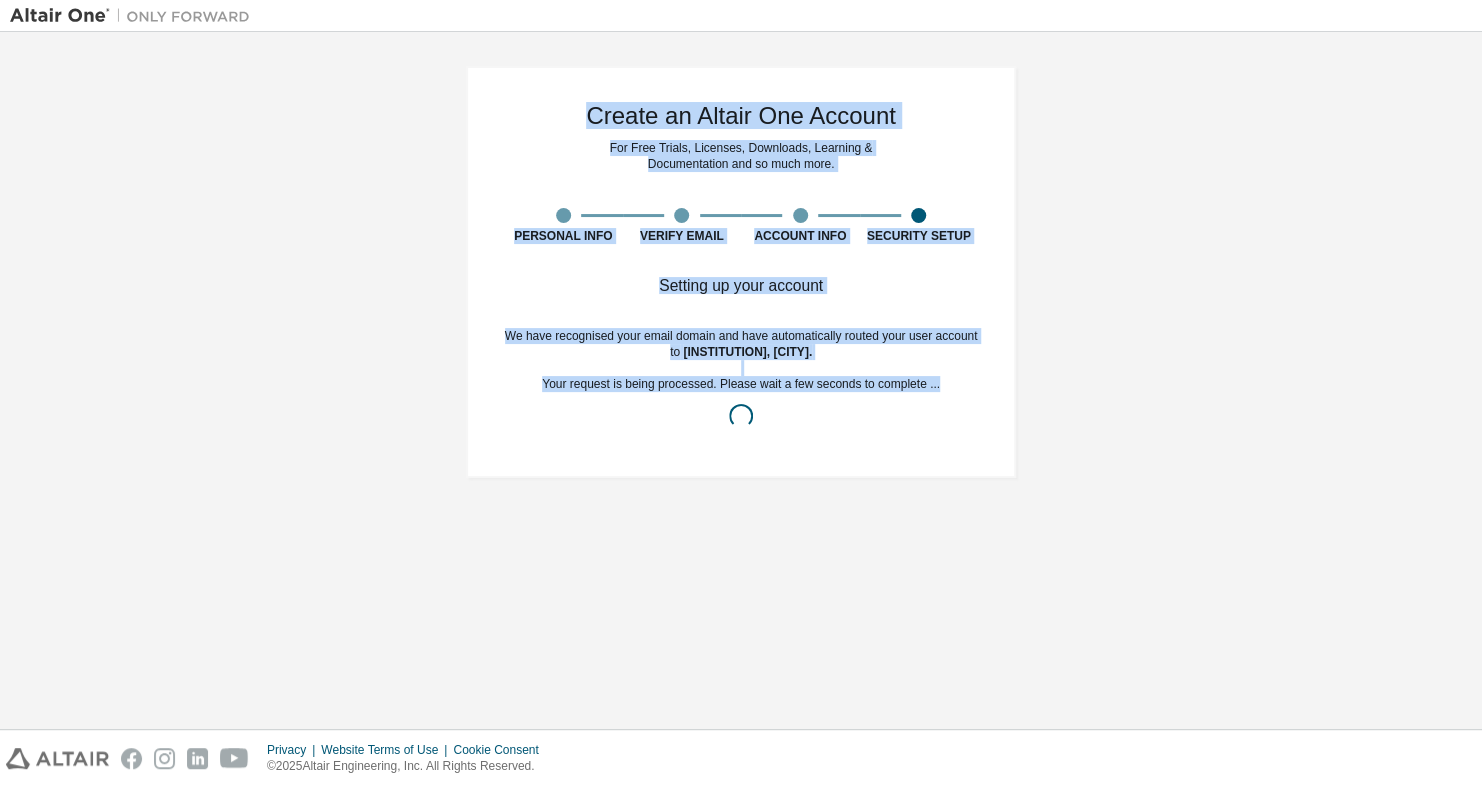 drag, startPoint x: 758, startPoint y: 116, endPoint x: 799, endPoint y: 380, distance: 267.16473 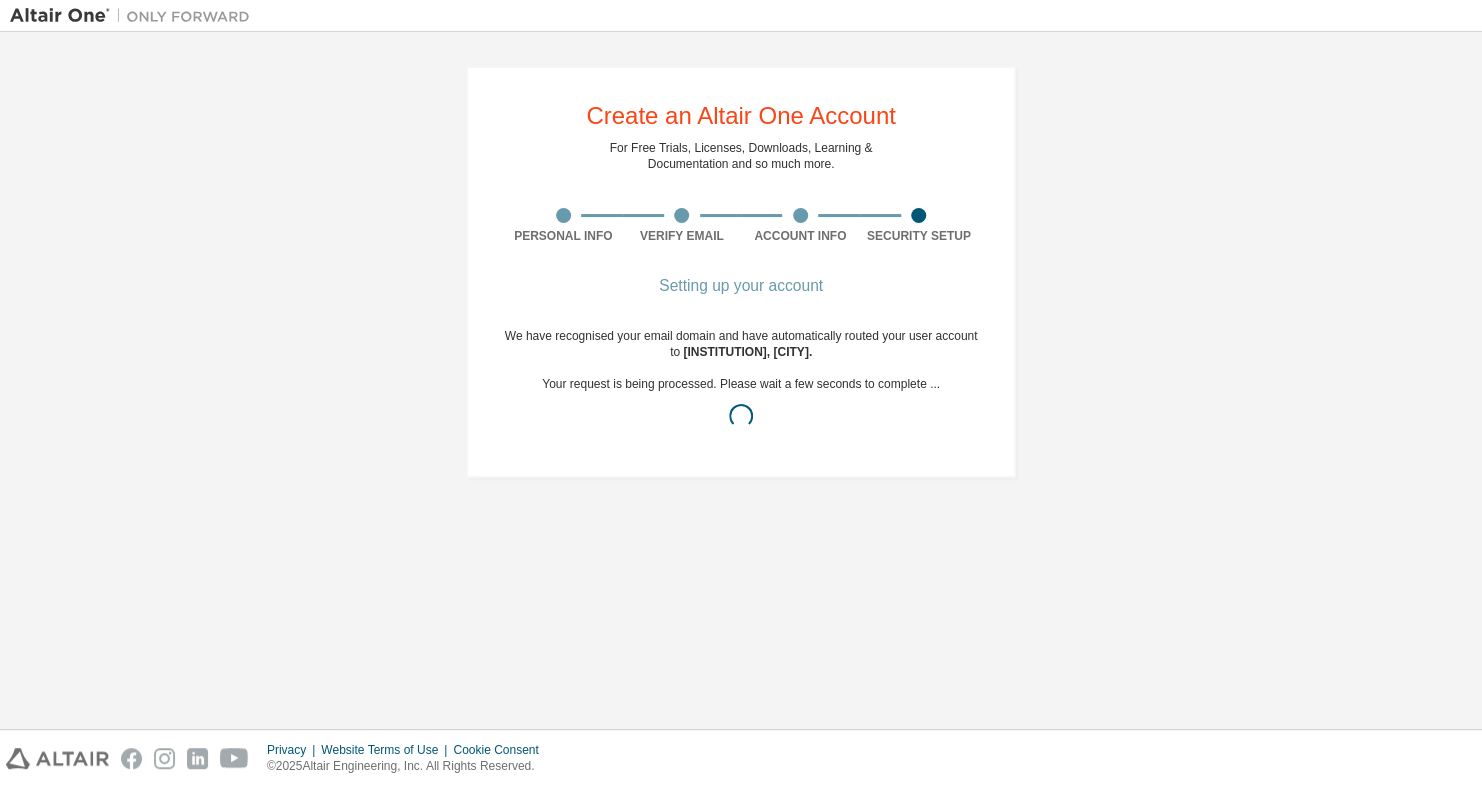 drag, startPoint x: 799, startPoint y: 380, endPoint x: 753, endPoint y: 98, distance: 285.72714 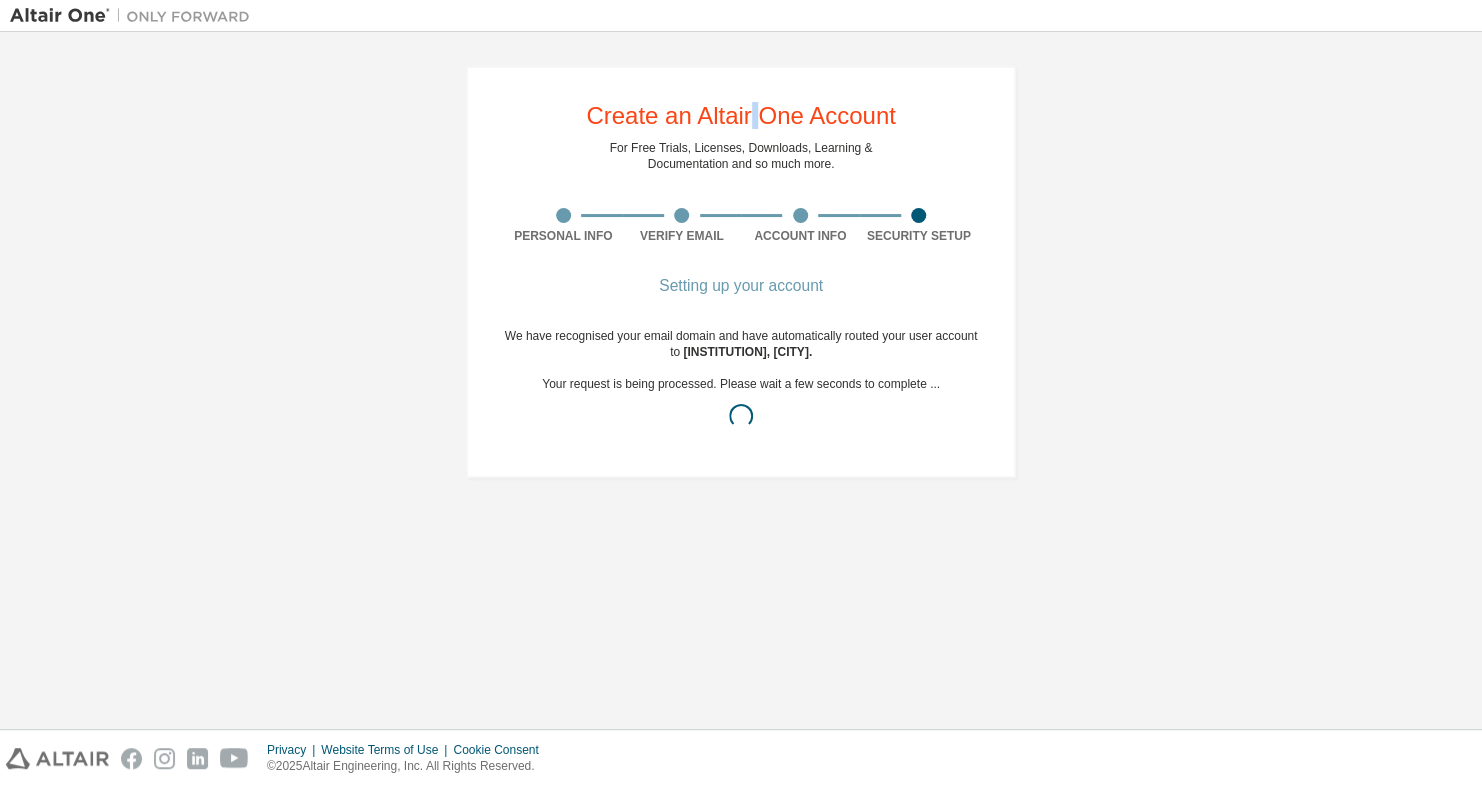 click on "Create an Altair One Account For Free Trials, Licenses, Downloads, Learning & Documentation and so much more. Personal Info Verify Email Account Info Security Setup Setting up your account We have recognised your email domain and have automatically routed your user account to [INSTITUTION], [CITY] . Your request is being processed. Please wait a few seconds to complete ..." at bounding box center [741, 272] 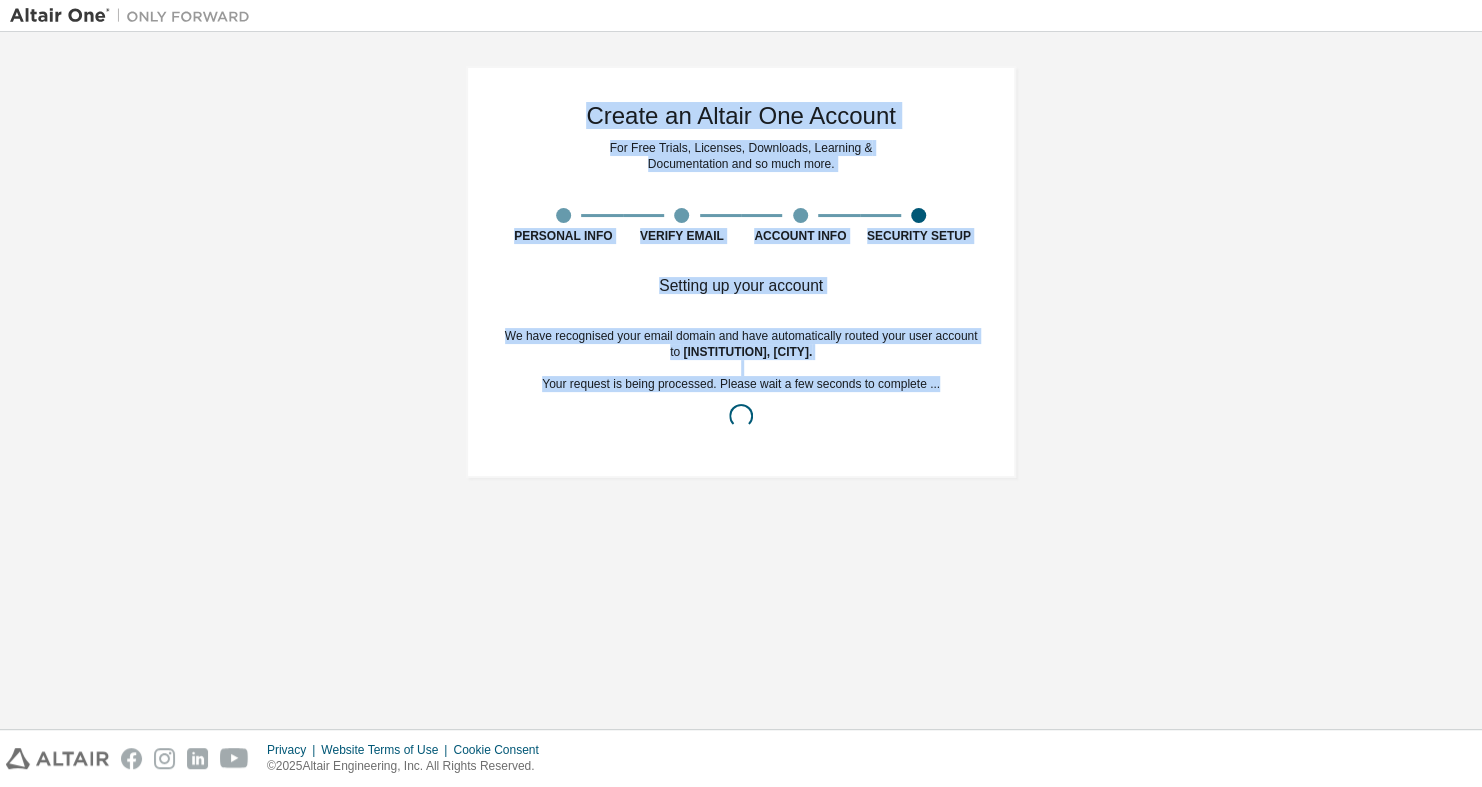 drag, startPoint x: 753, startPoint y: 98, endPoint x: 821, endPoint y: 384, distance: 293.97278 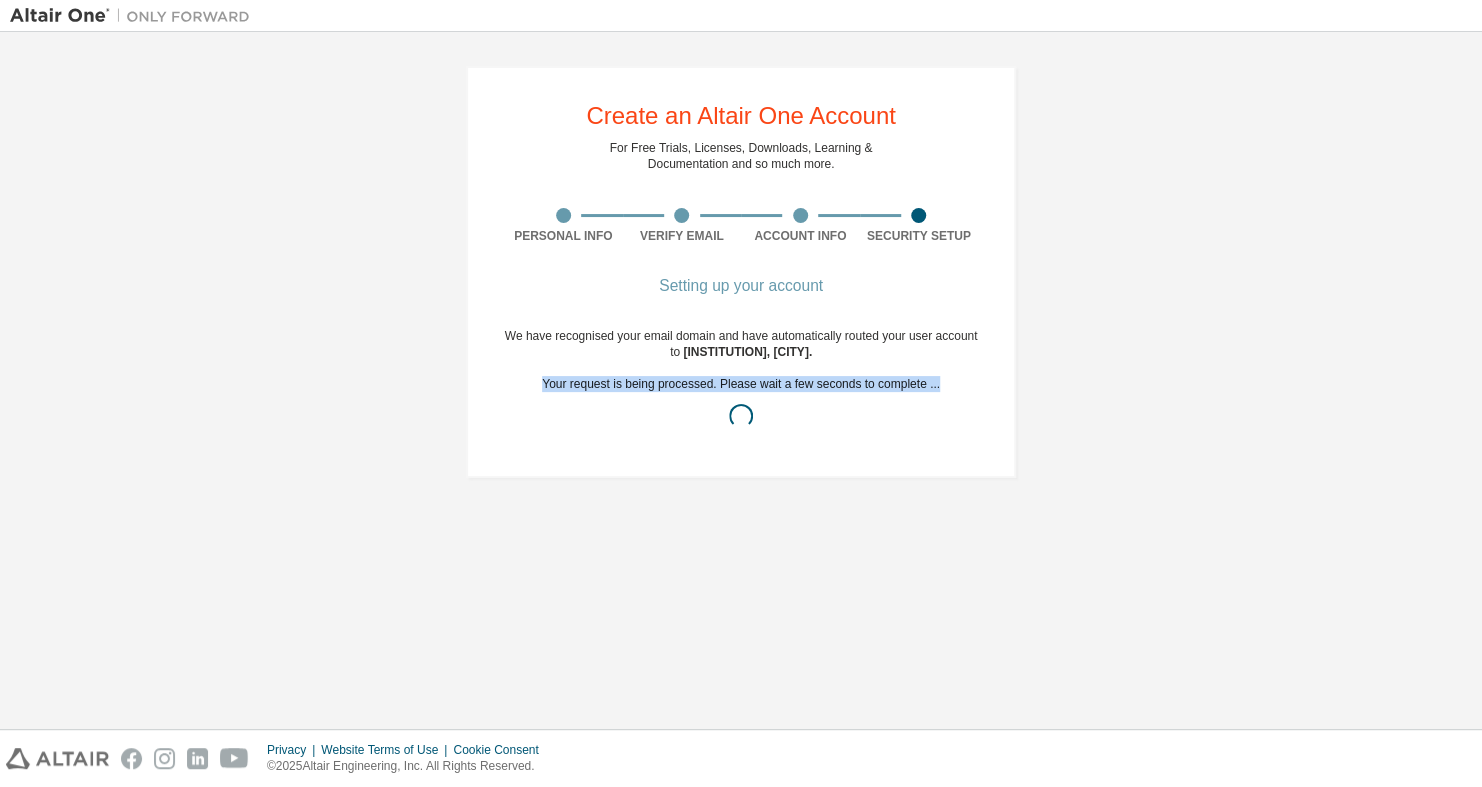 click on "We have recognised your email domain and have automatically routed your user account to [INSTITUTION], [CITY] . Your request is being processed. Please wait a few seconds to complete ..." at bounding box center [741, 384] 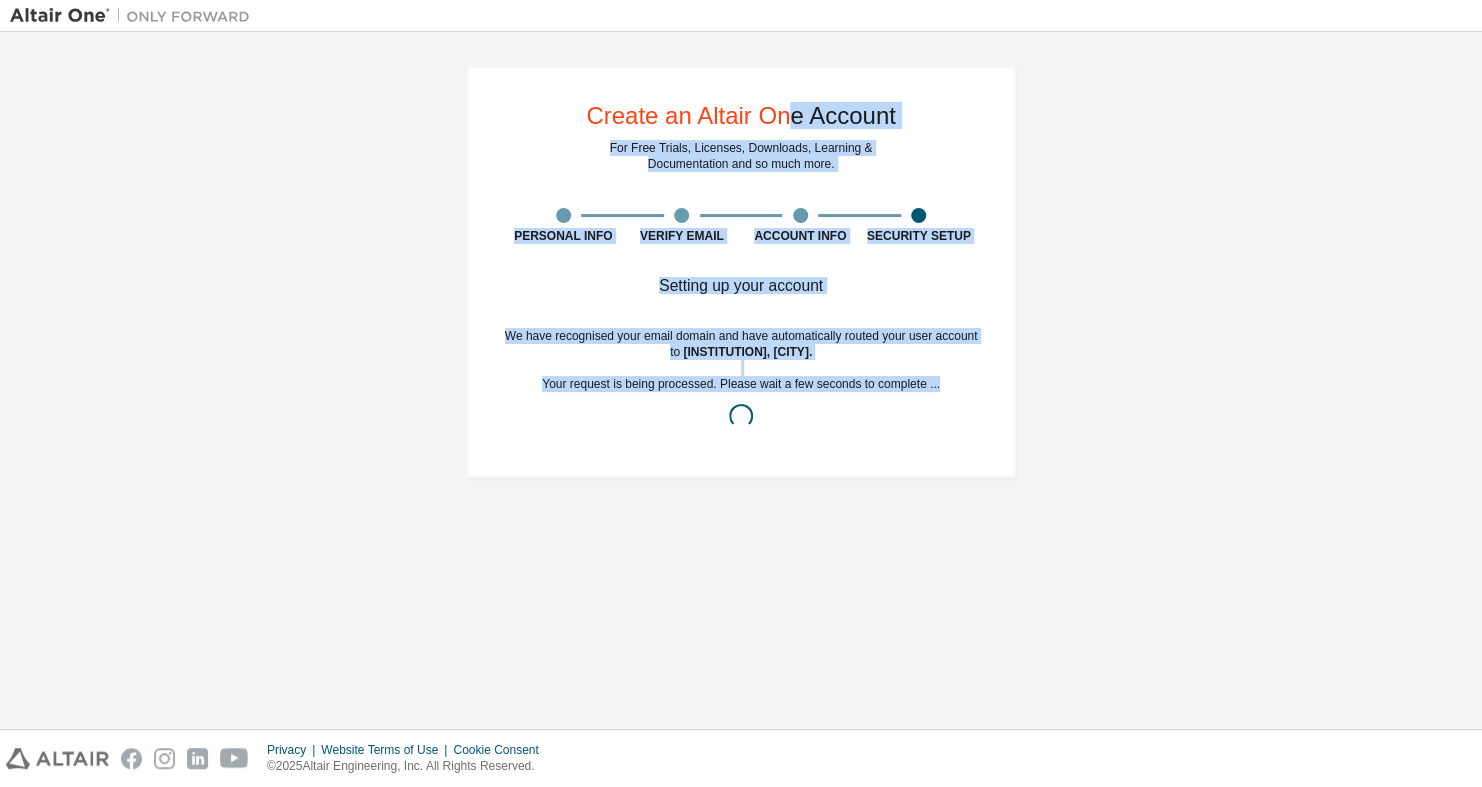 drag, startPoint x: 821, startPoint y: 384, endPoint x: 845, endPoint y: 400, distance: 28.84441 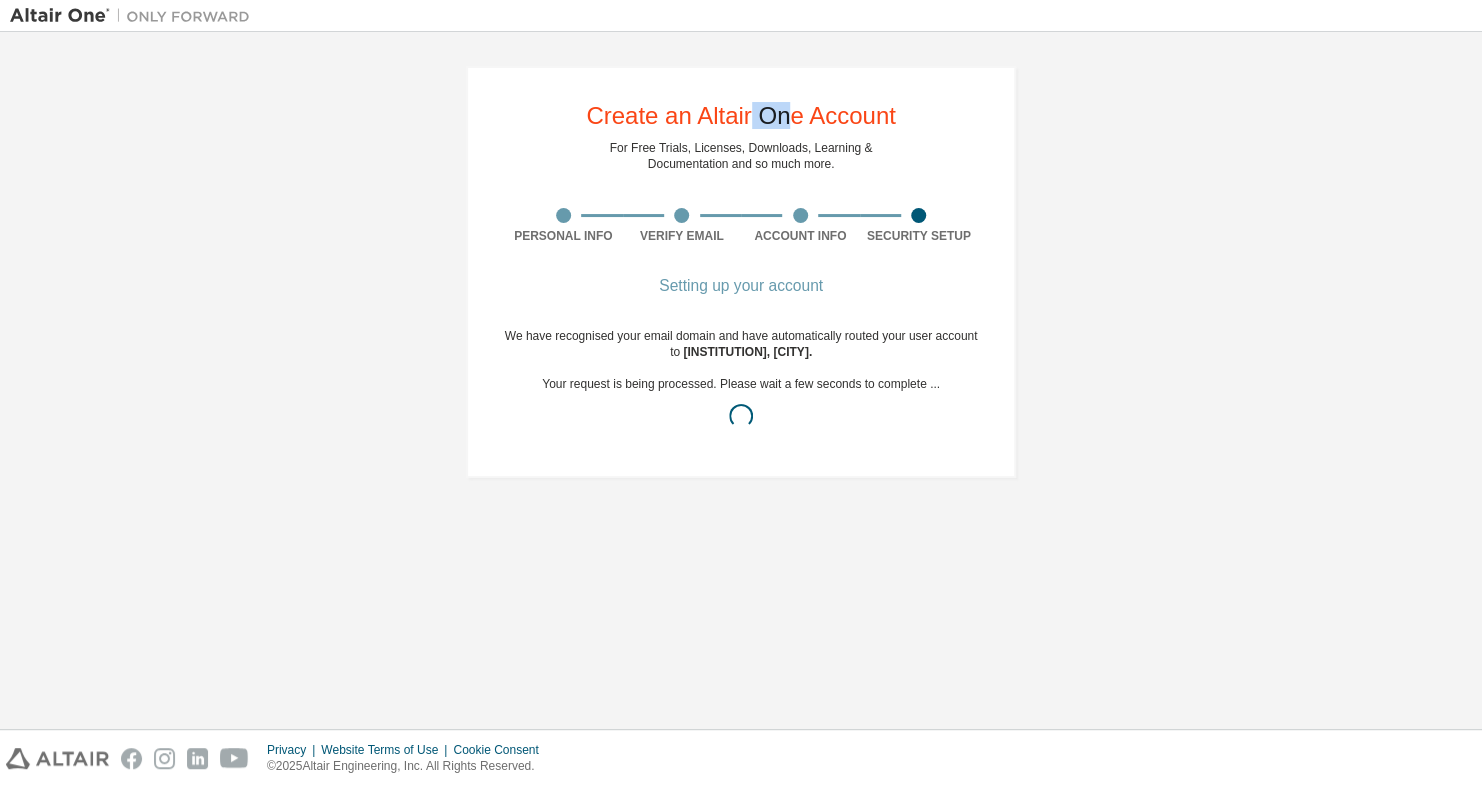 drag, startPoint x: 845, startPoint y: 400, endPoint x: 746, endPoint y: 112, distance: 304.54065 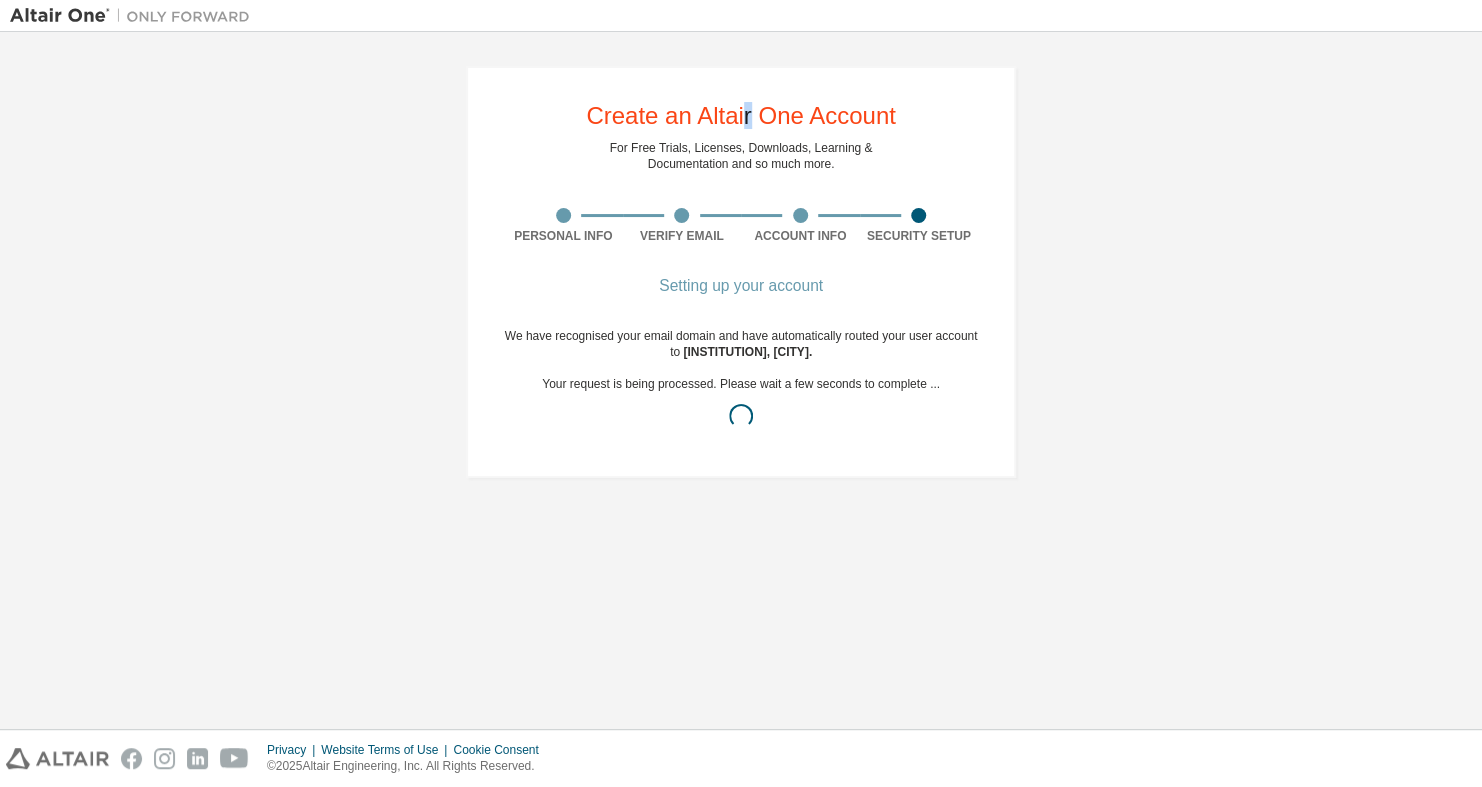 click on "Create an Altair One Account" at bounding box center [741, 116] 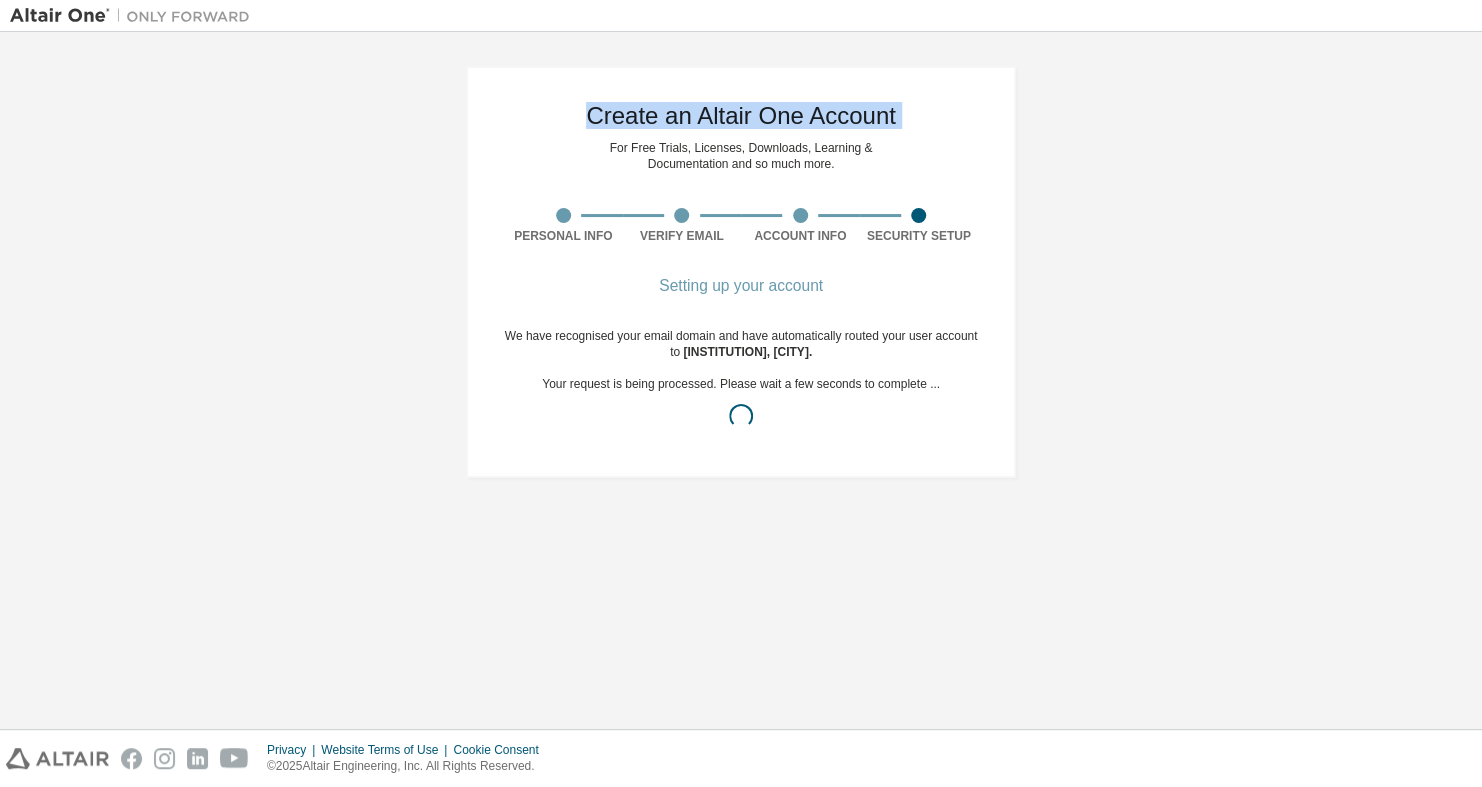 click on "Create an Altair One Account" at bounding box center (741, 116) 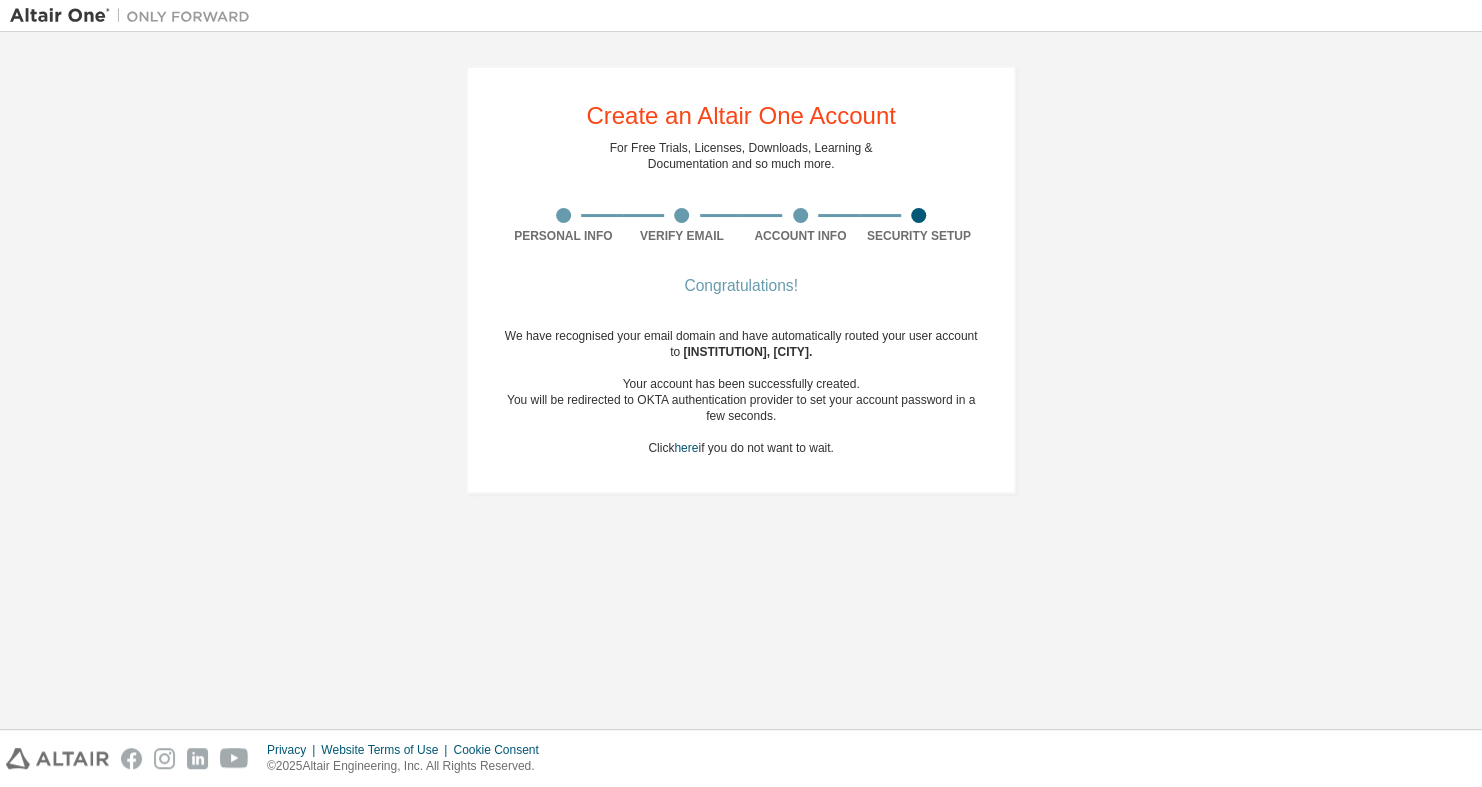 click on "Your account has been successfully created." at bounding box center (741, 384) 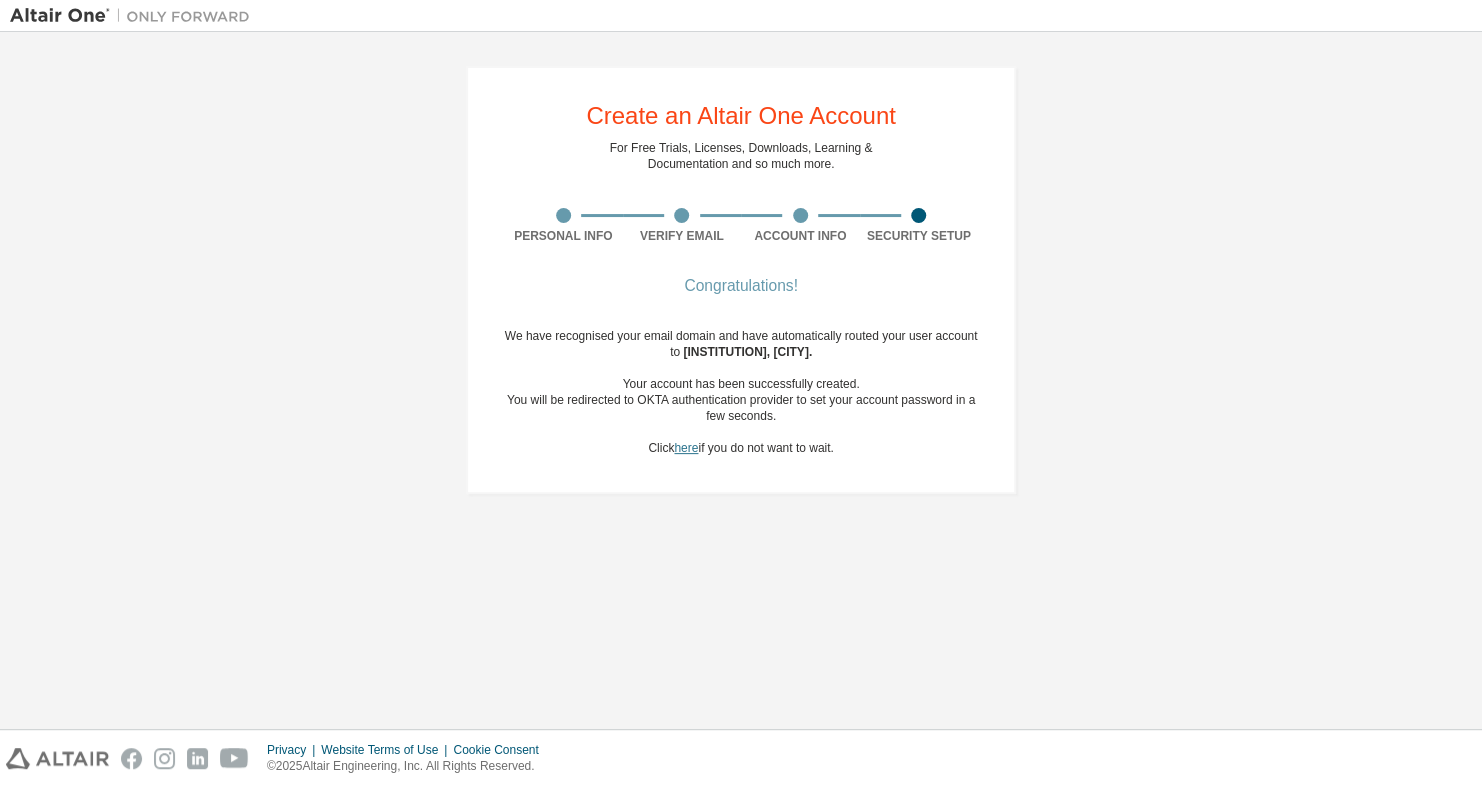 click on "here" at bounding box center [686, 448] 